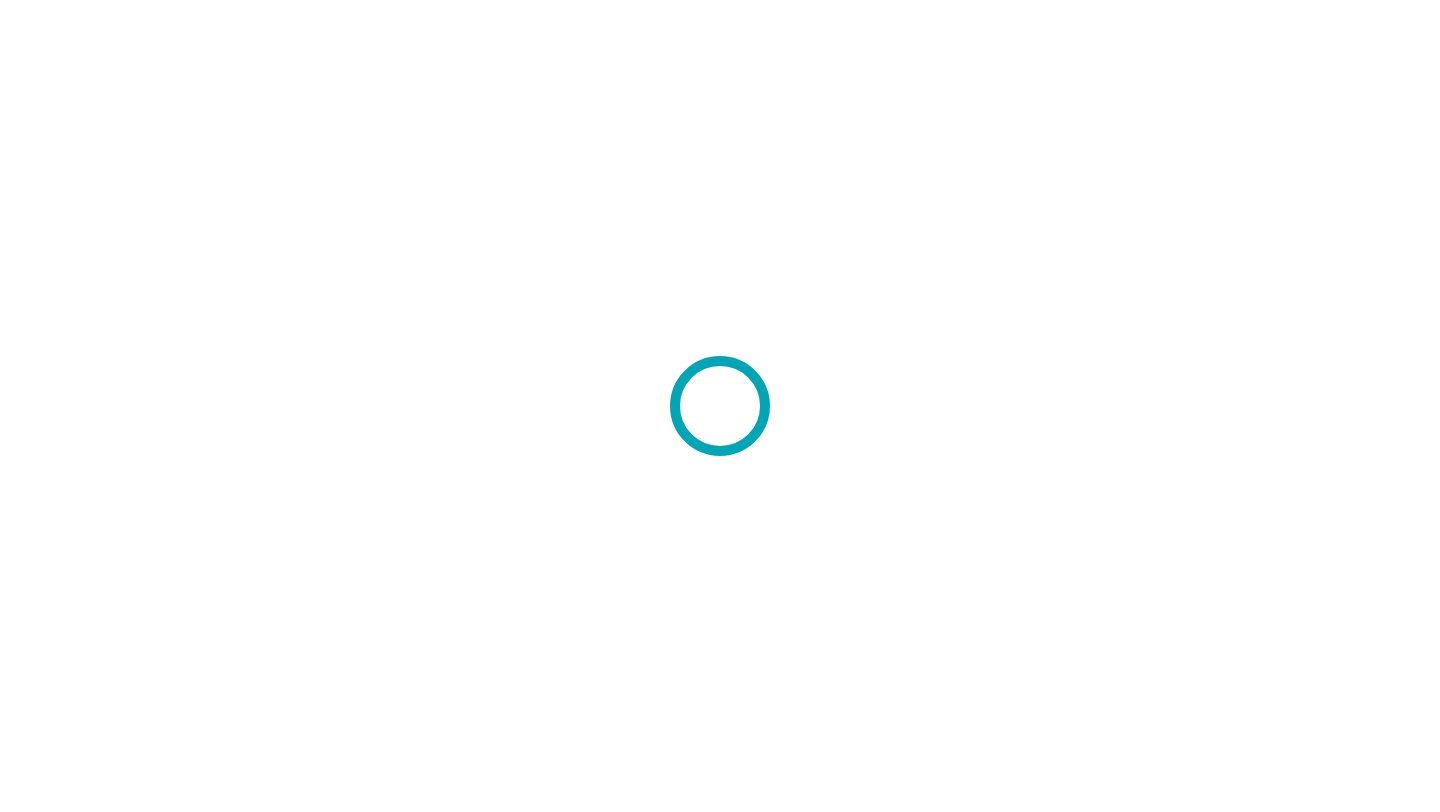 scroll, scrollTop: 0, scrollLeft: 0, axis: both 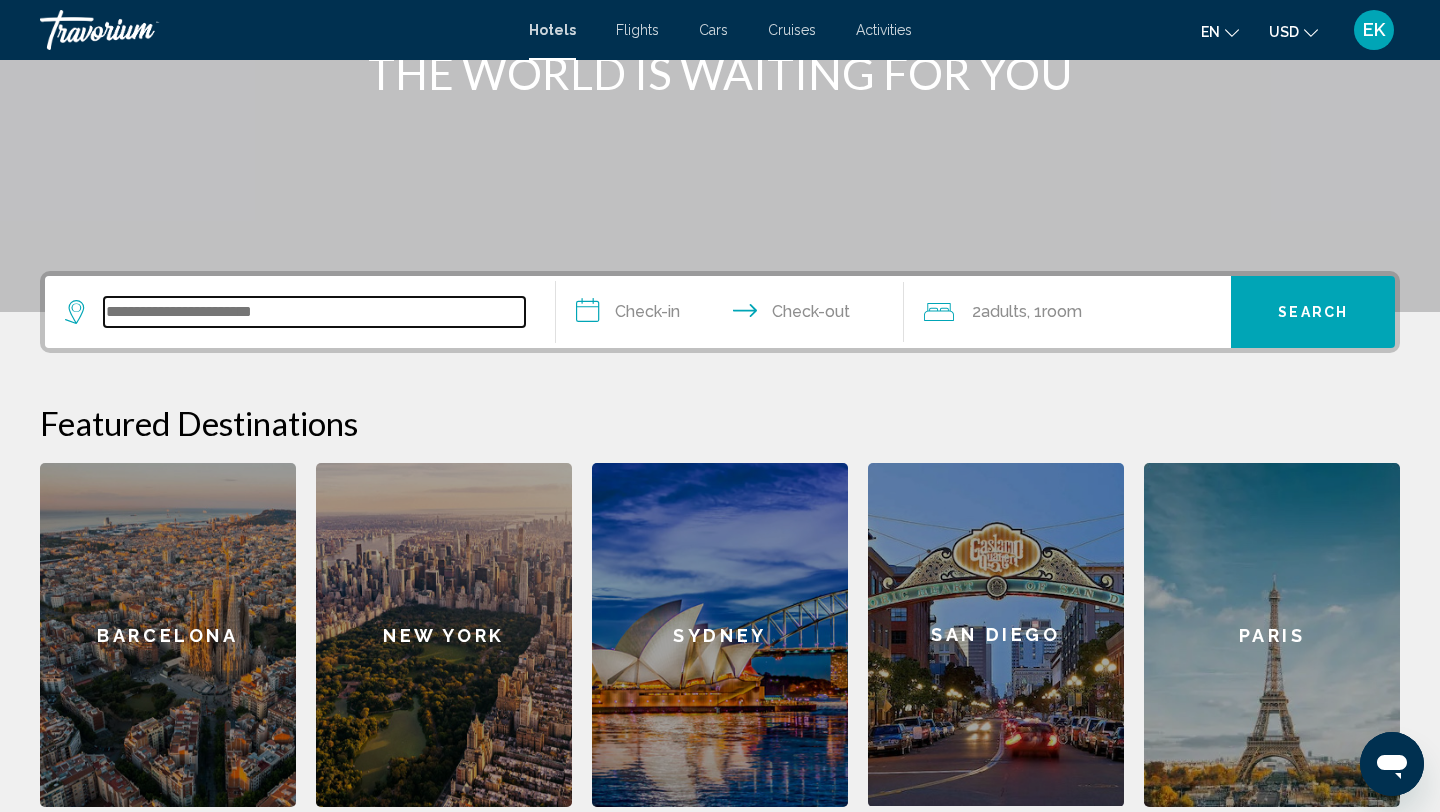 click at bounding box center (314, 312) 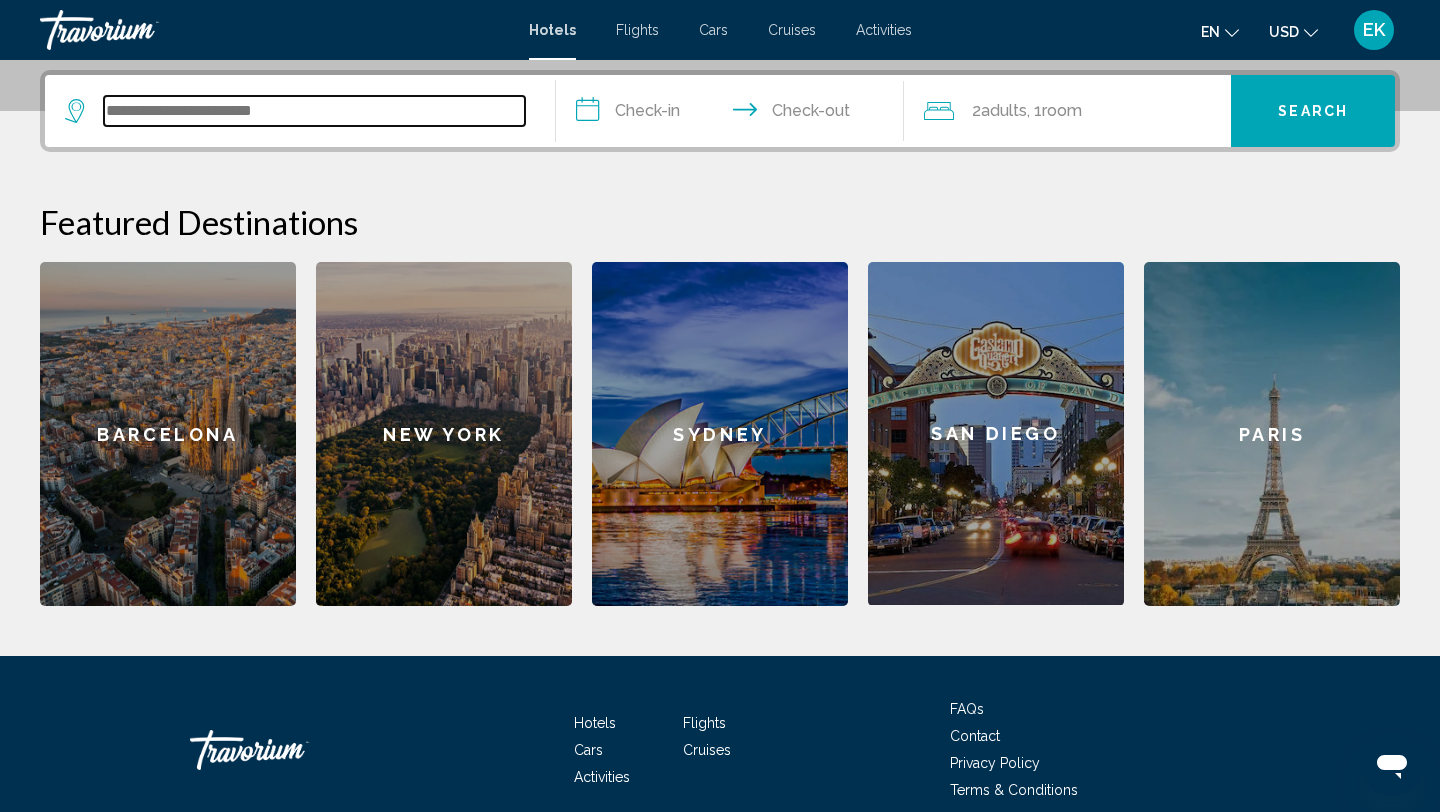 scroll, scrollTop: 494, scrollLeft: 0, axis: vertical 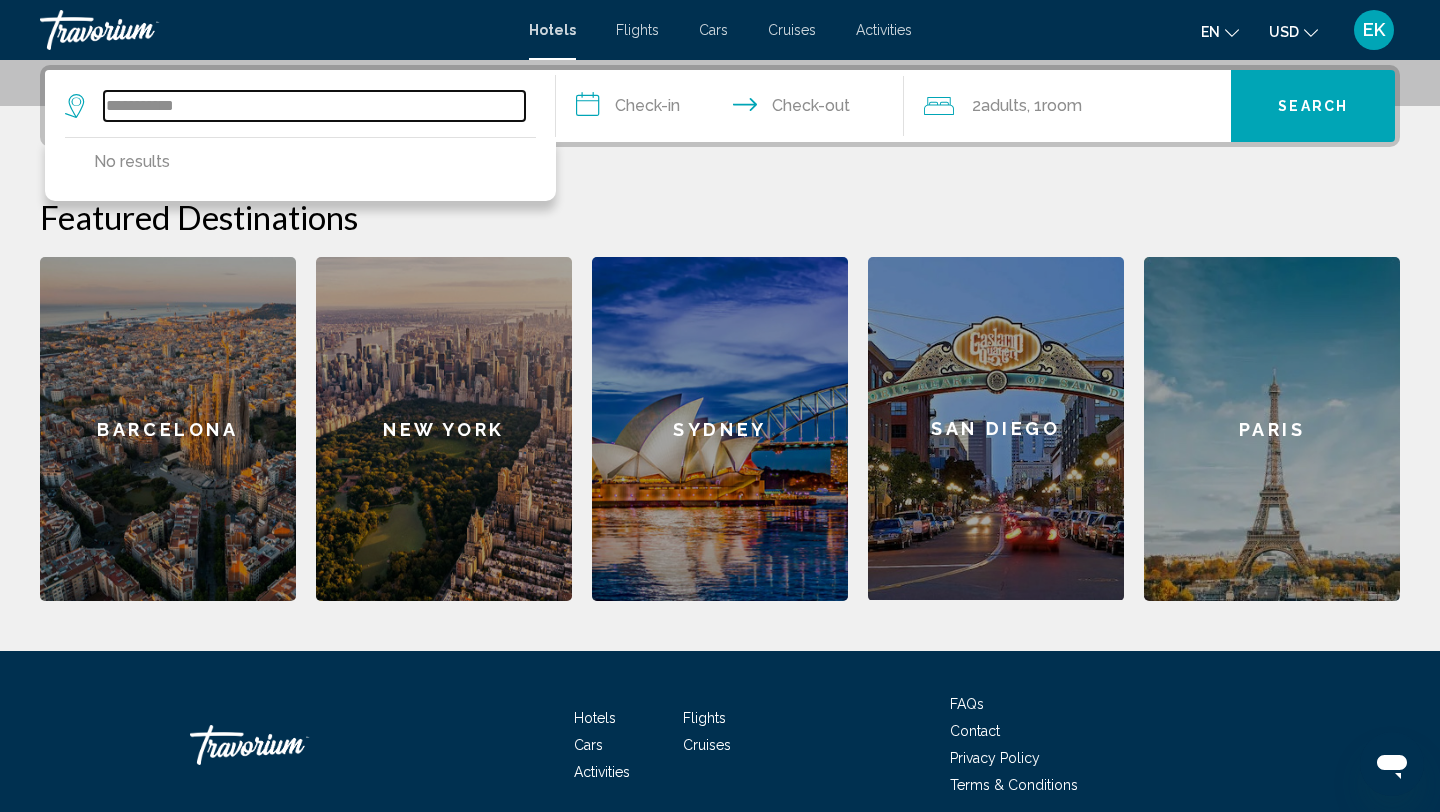click on "**********" at bounding box center [314, 106] 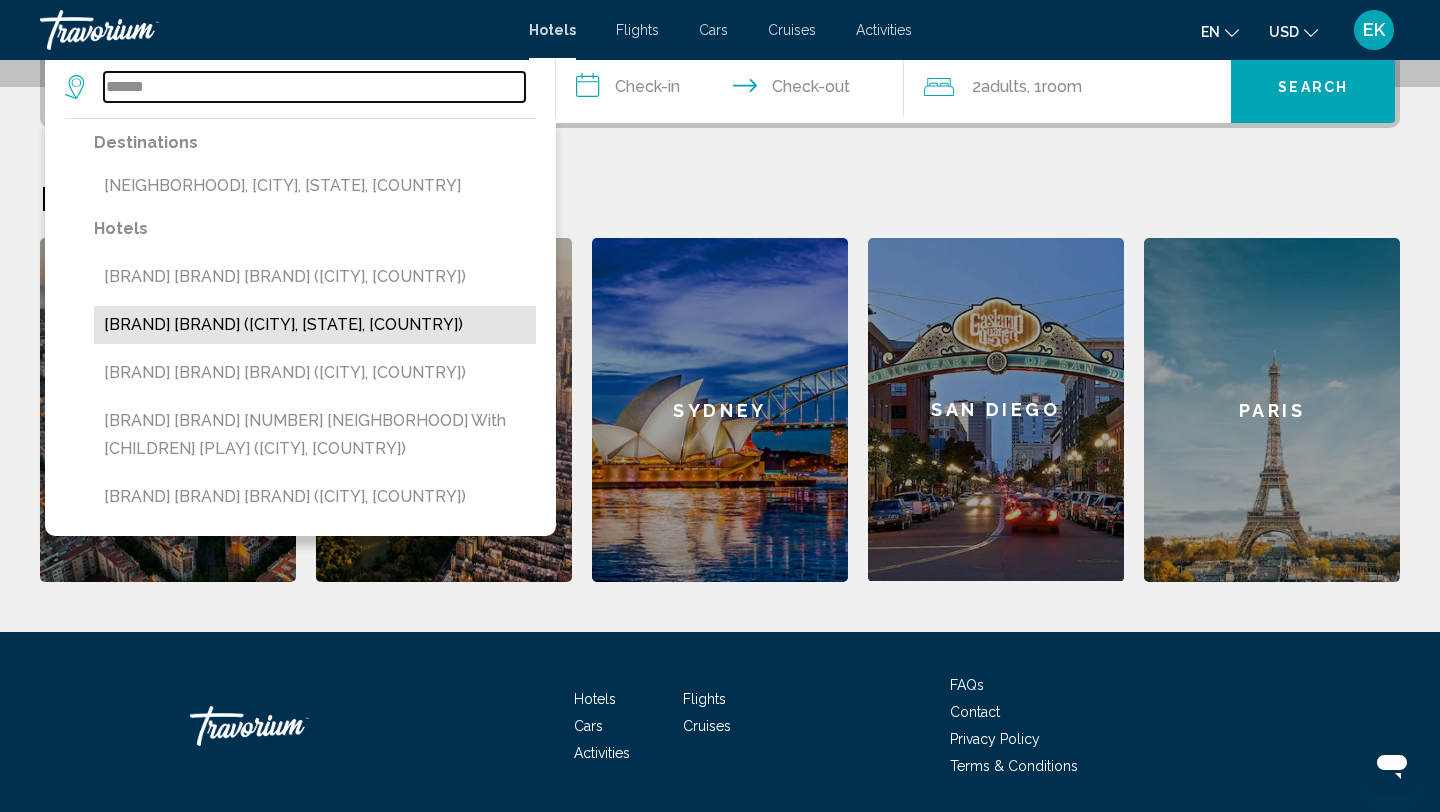 scroll, scrollTop: 505, scrollLeft: 0, axis: vertical 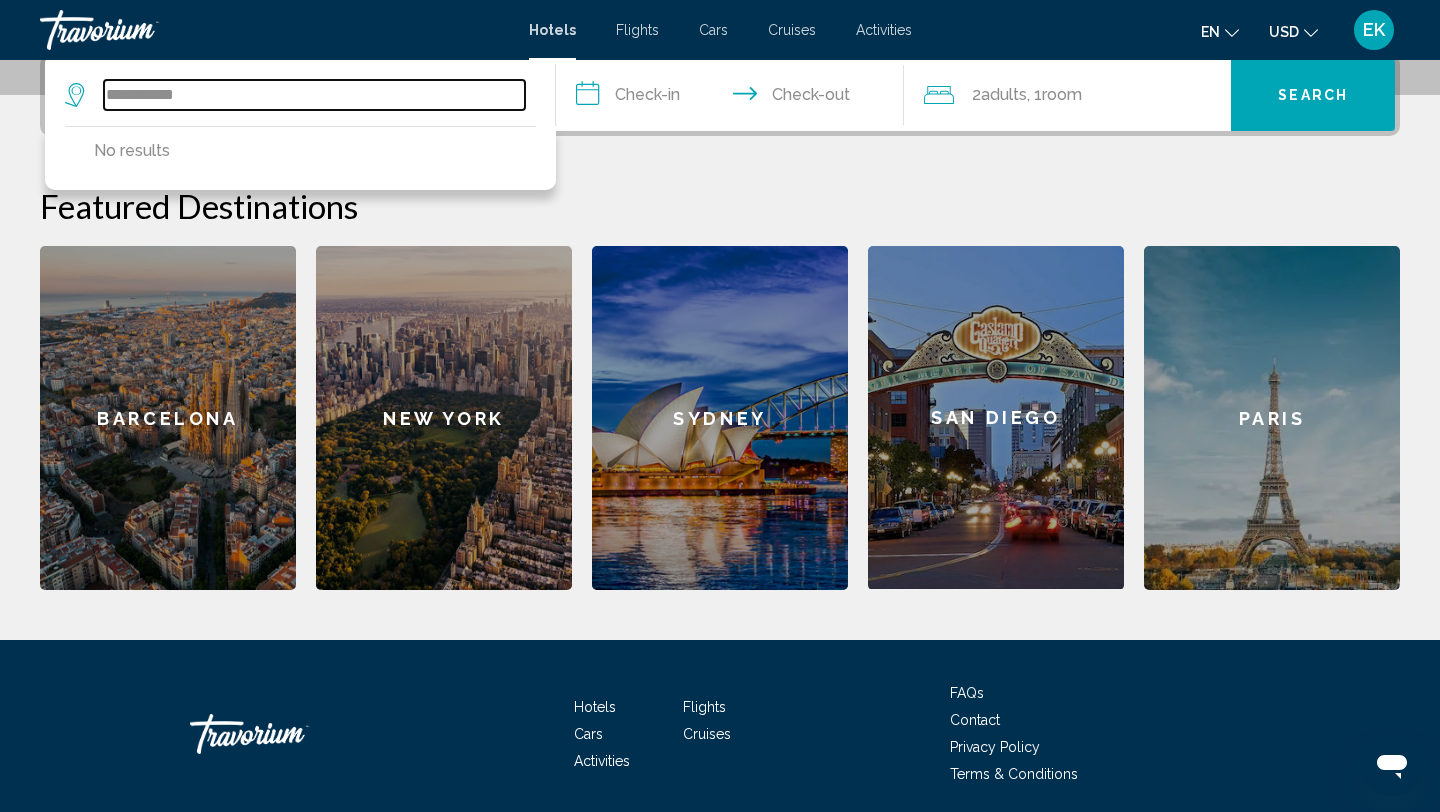 click on "**********" at bounding box center (314, 95) 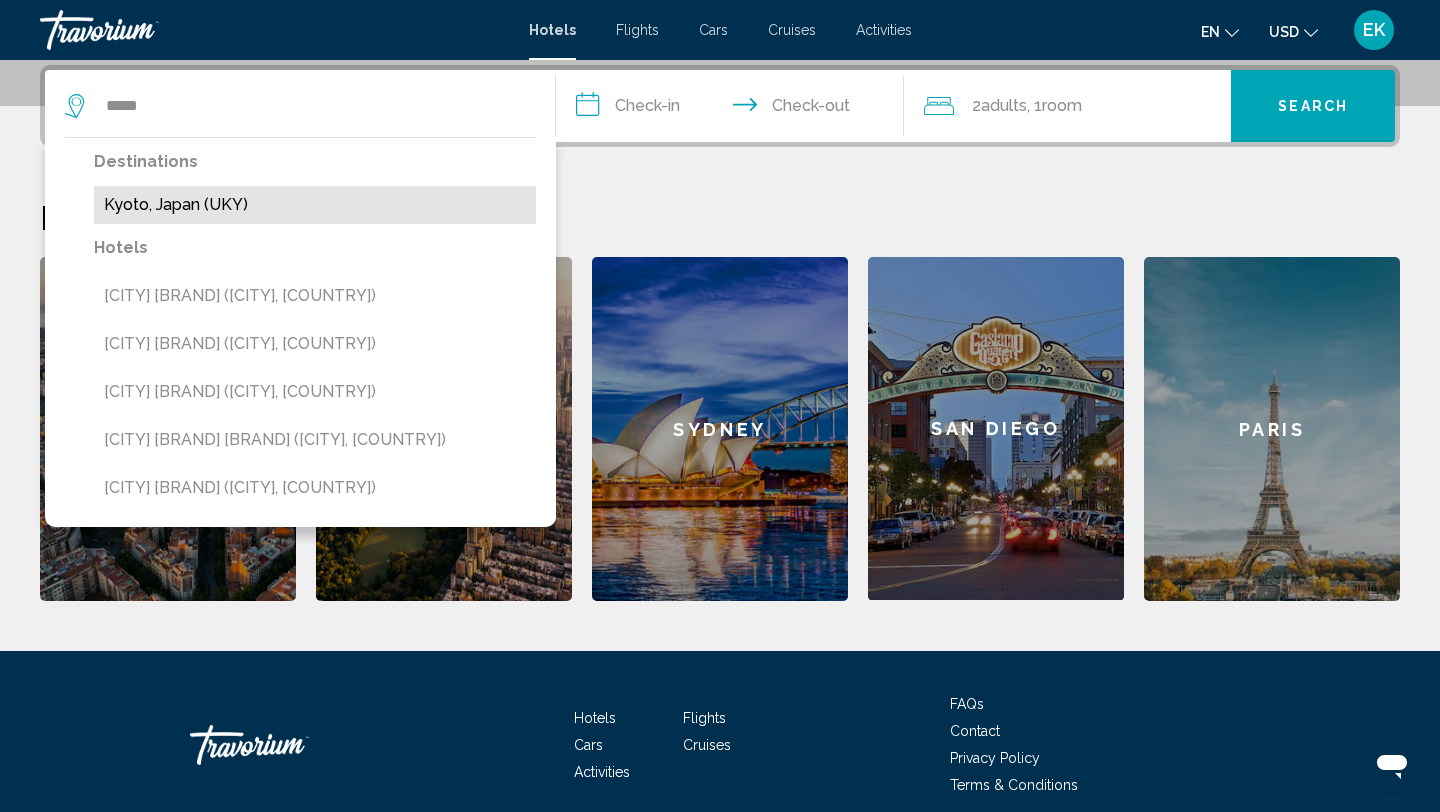 click on "Kyoto, Japan (UKY)" at bounding box center [315, 205] 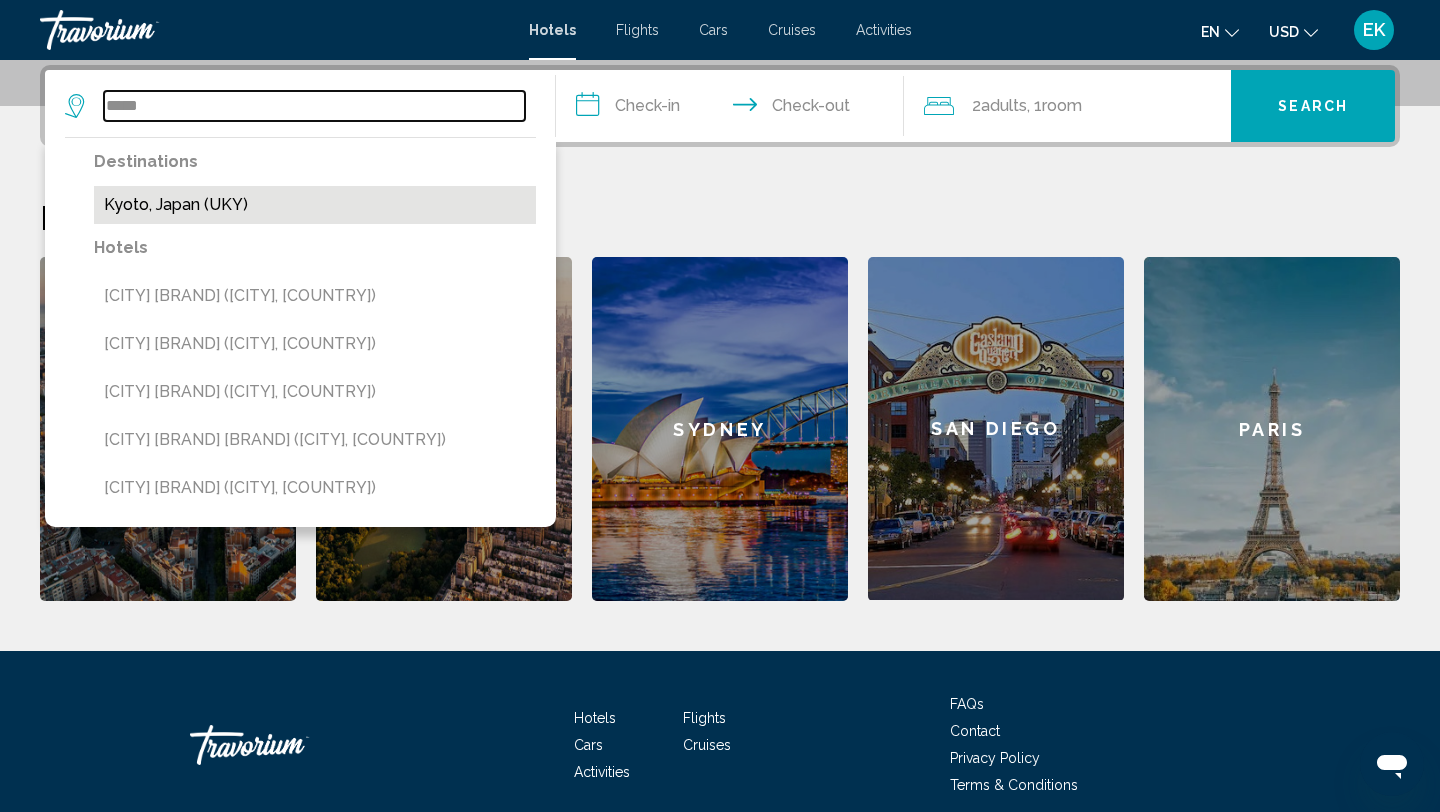 type on "**********" 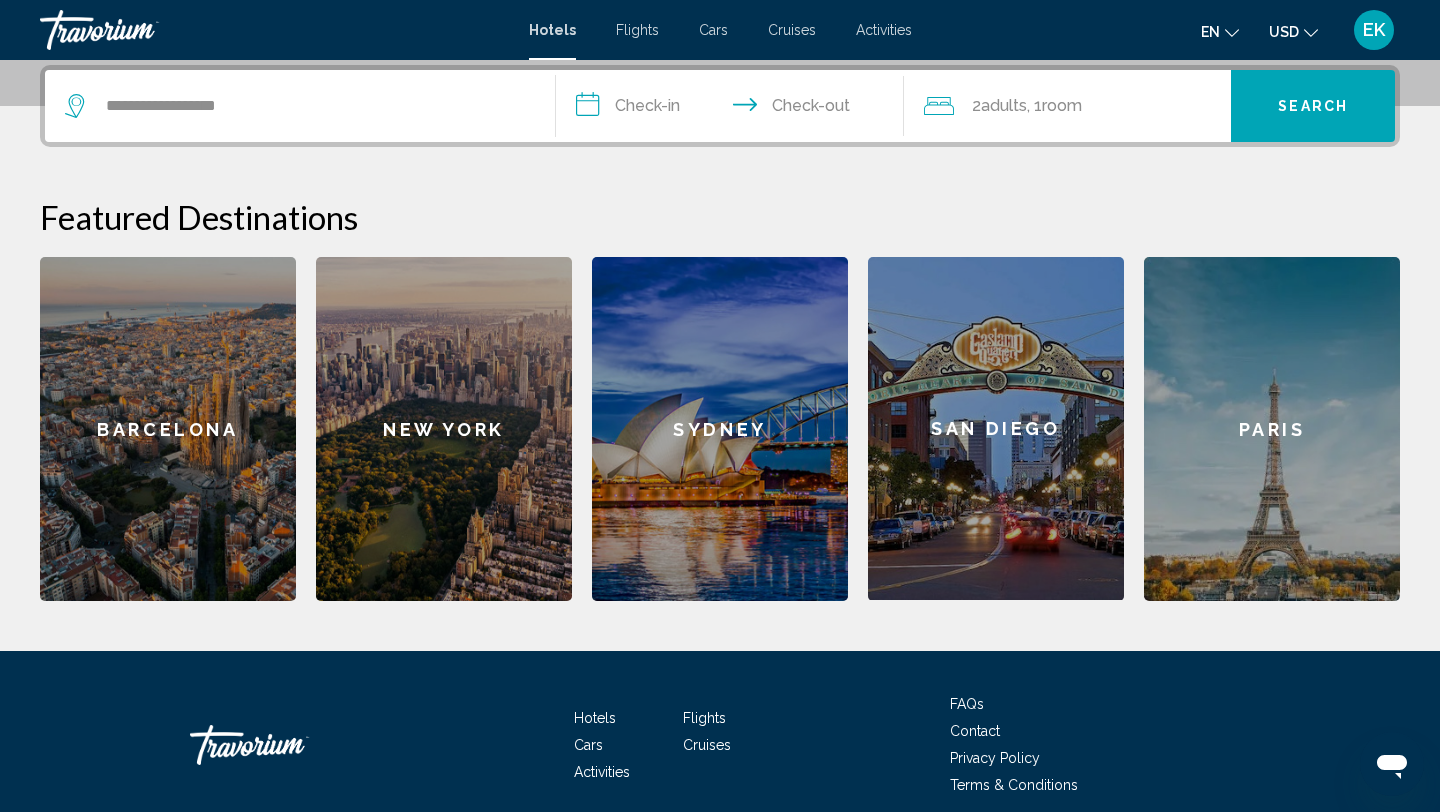 click on "**********" at bounding box center (734, 109) 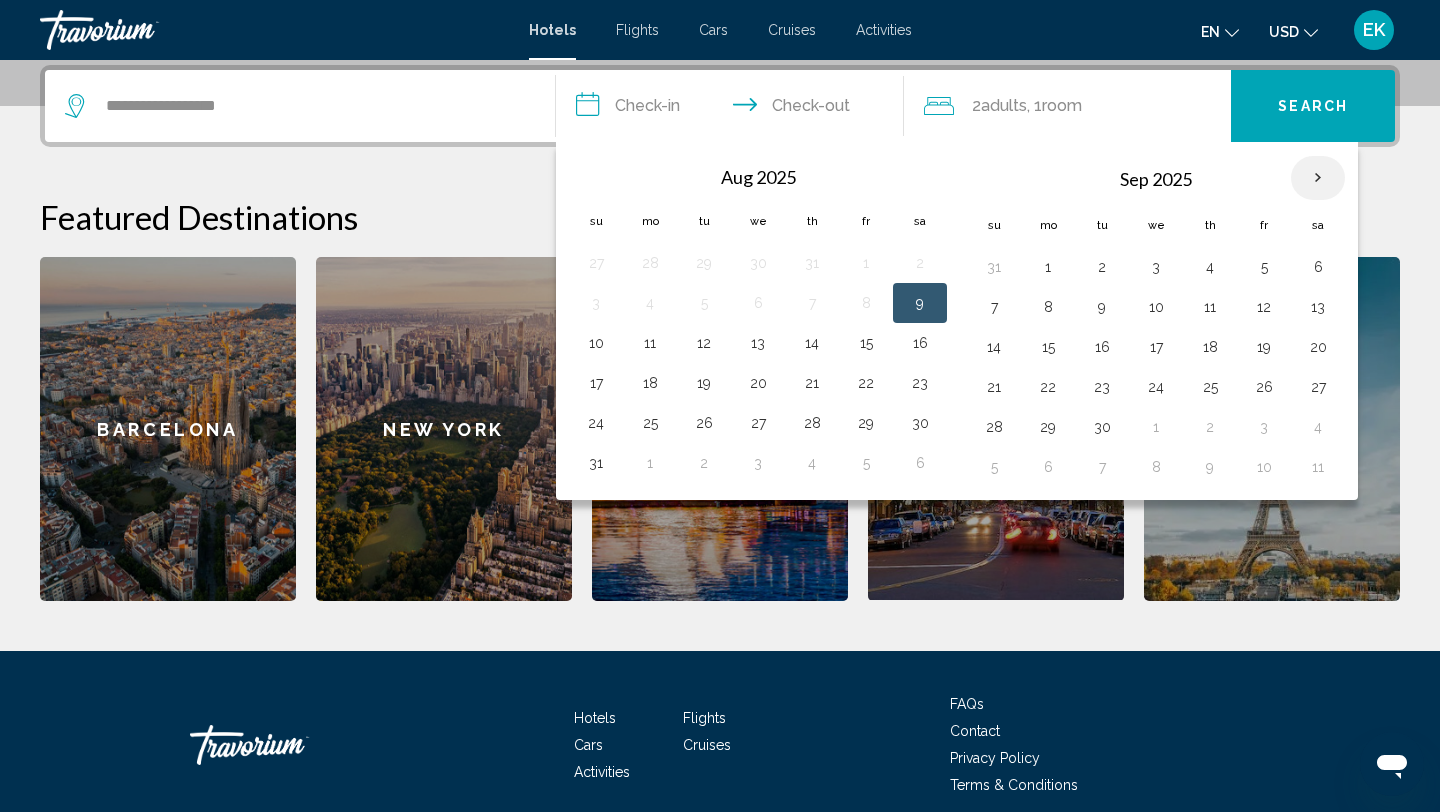 click at bounding box center [1318, 178] 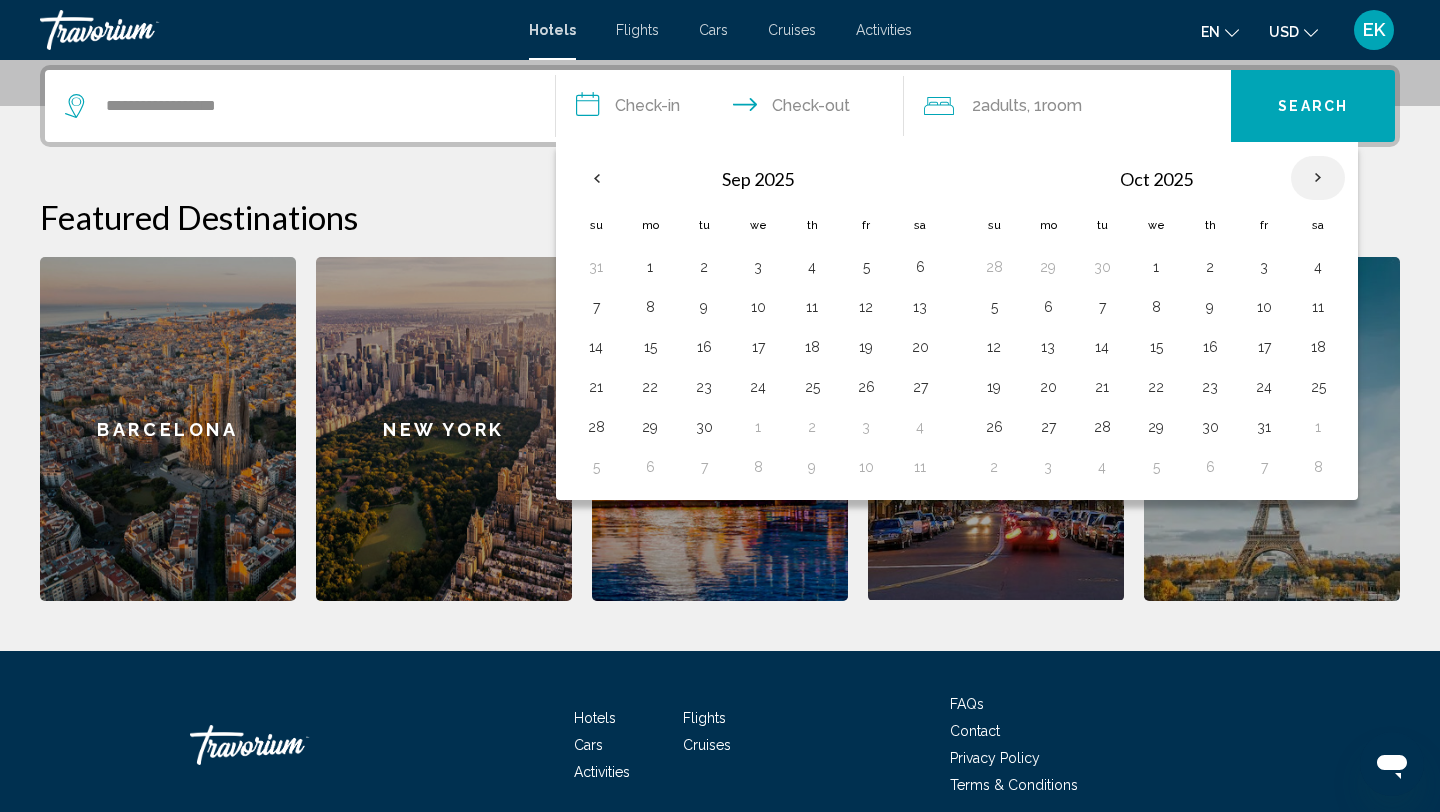 click at bounding box center (1318, 178) 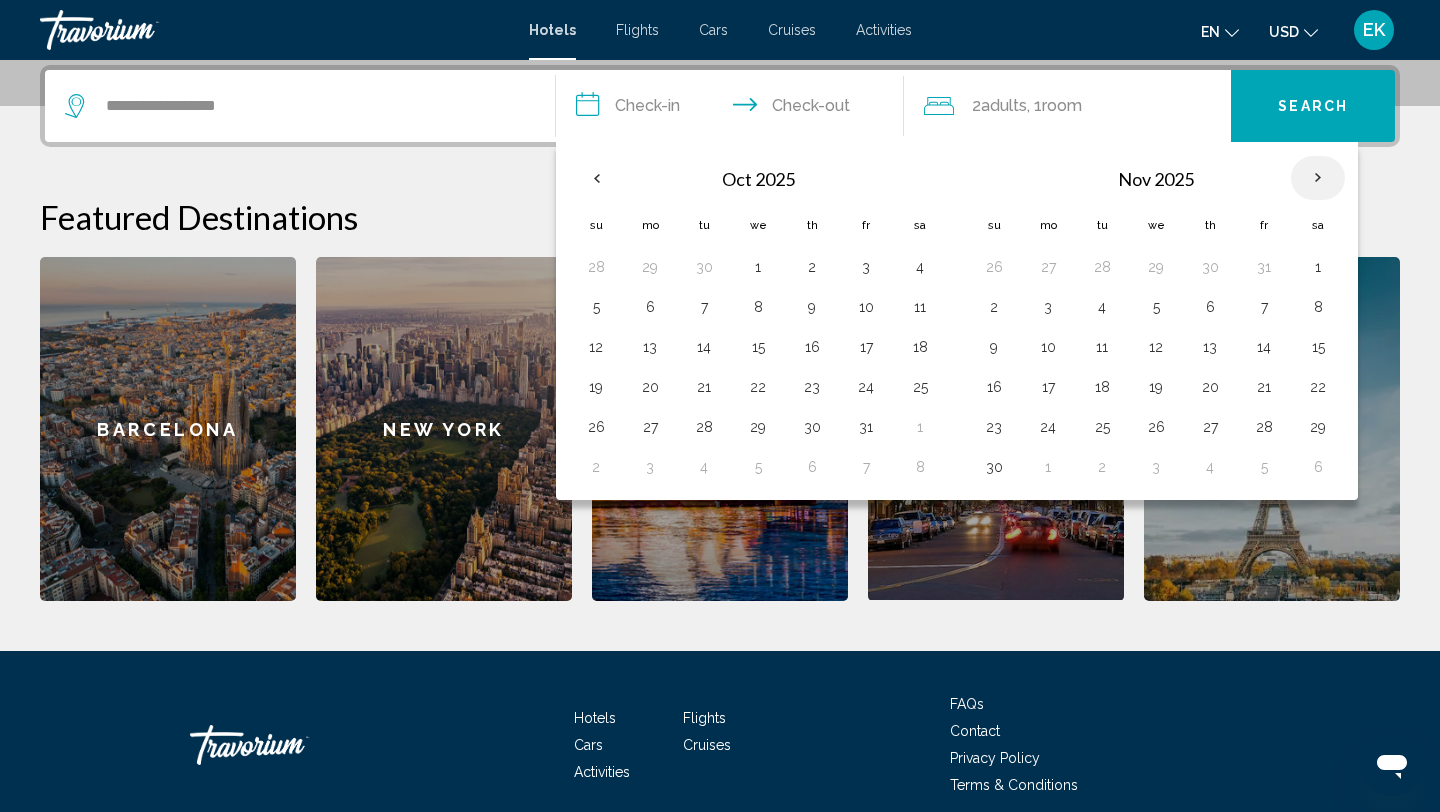 click at bounding box center [1318, 178] 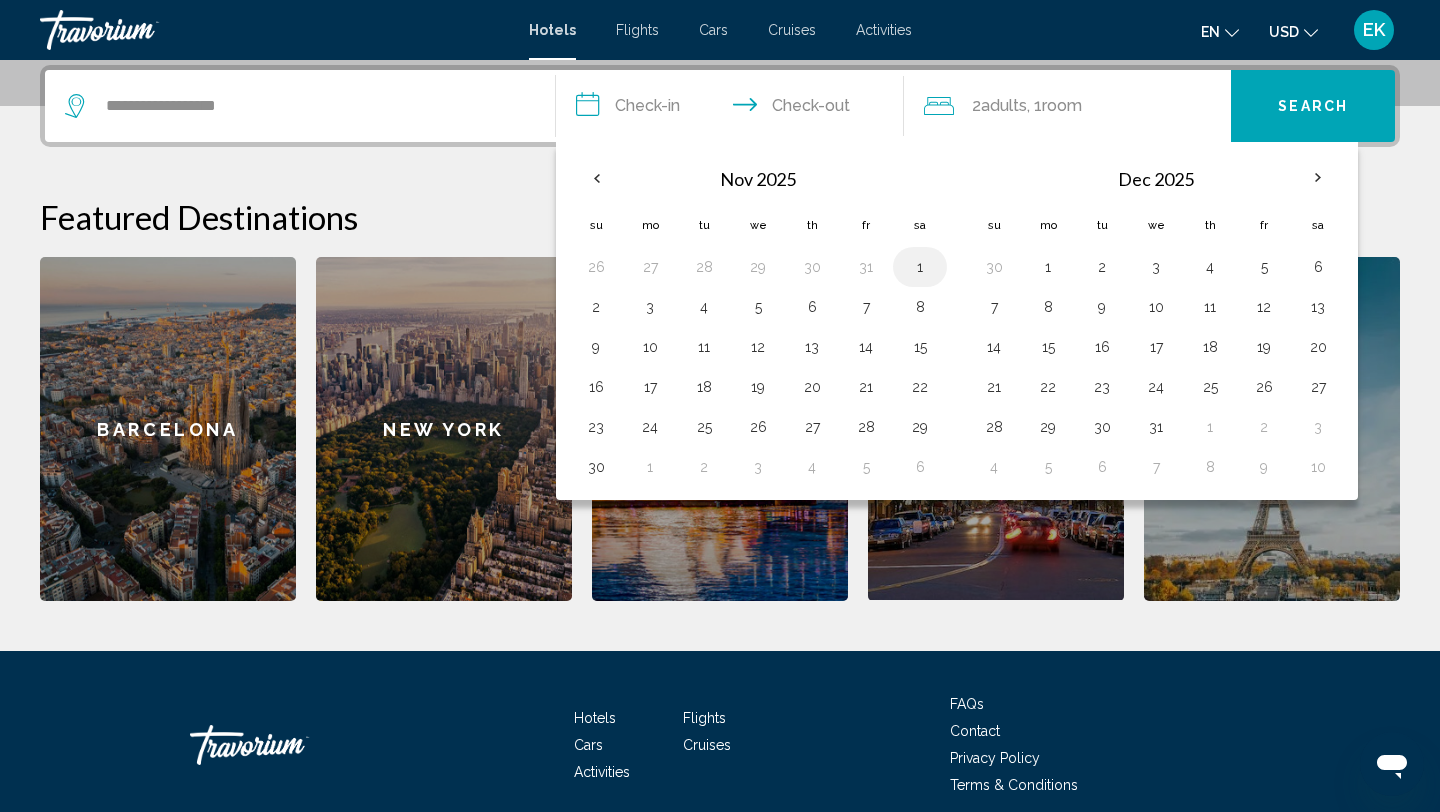 click on "1" at bounding box center [920, 267] 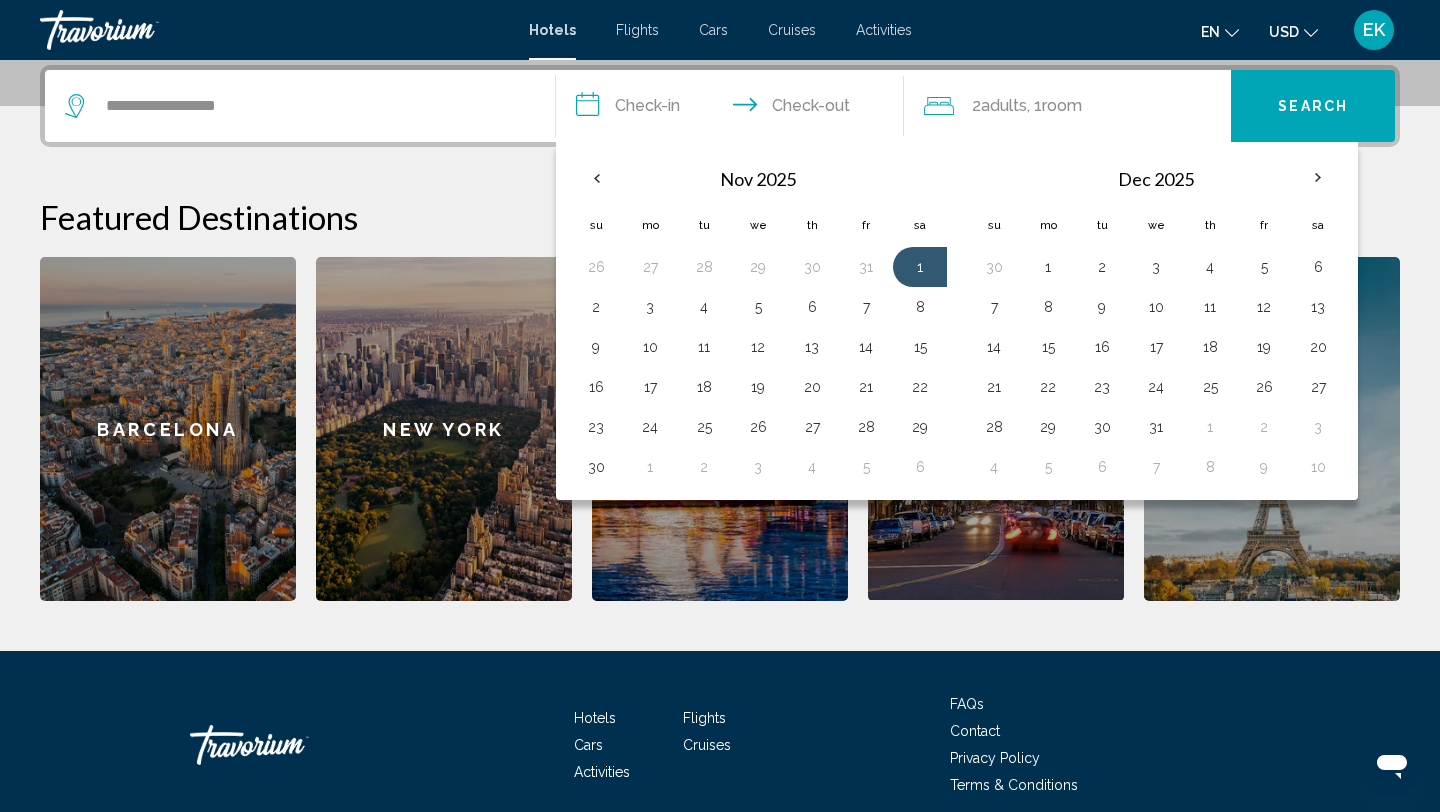 click on "**********" at bounding box center (734, 109) 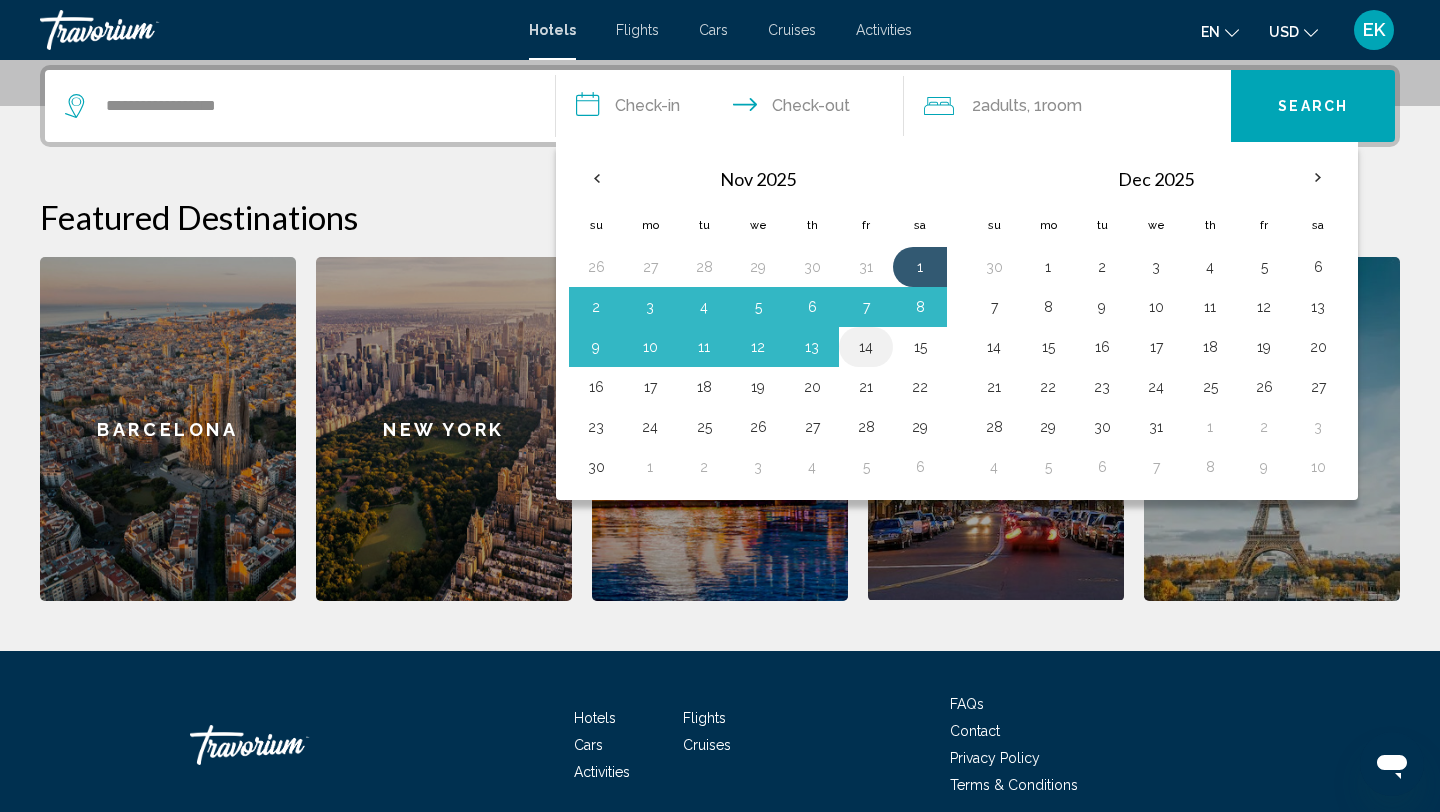 click on "14" at bounding box center (866, 347) 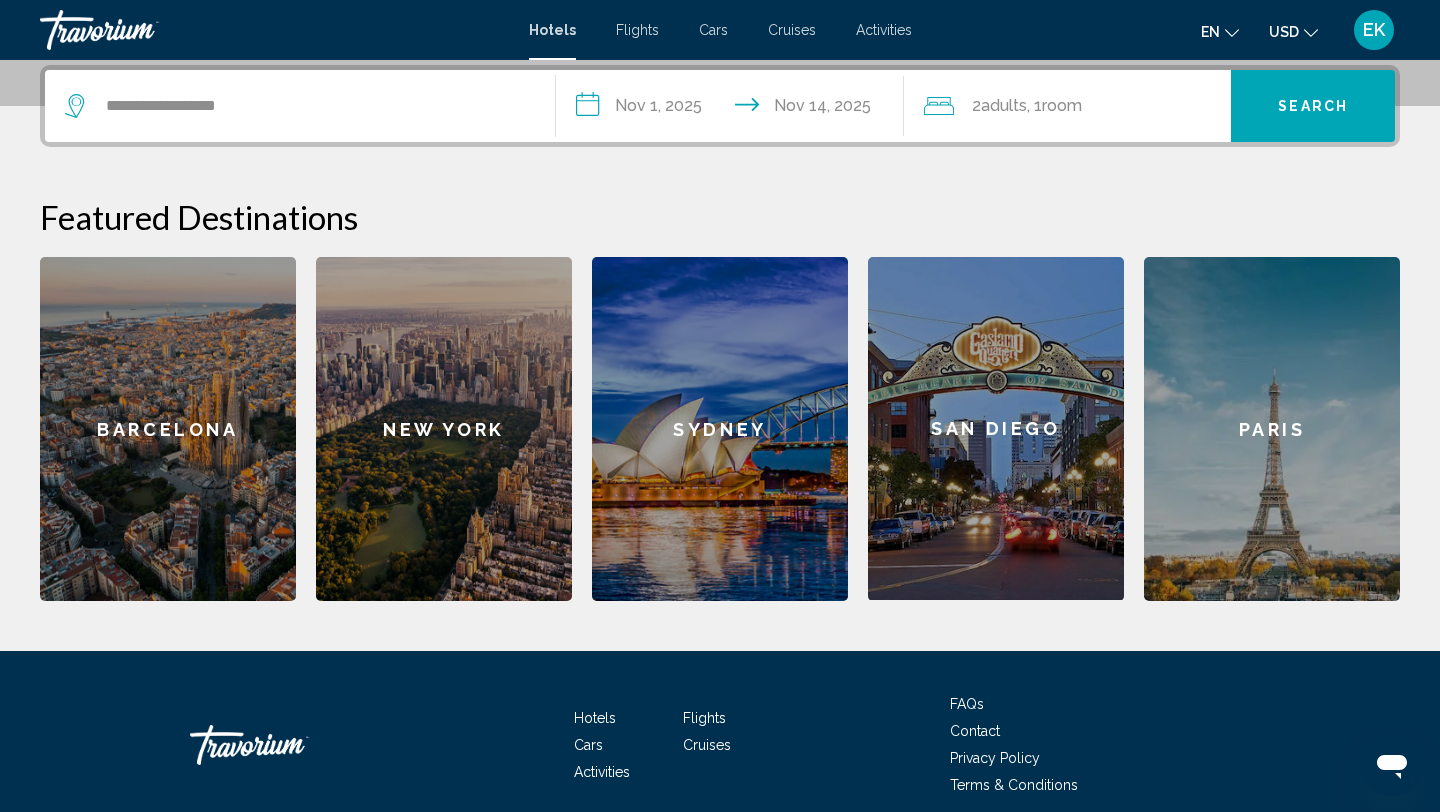 click on ", 1  Room rooms" 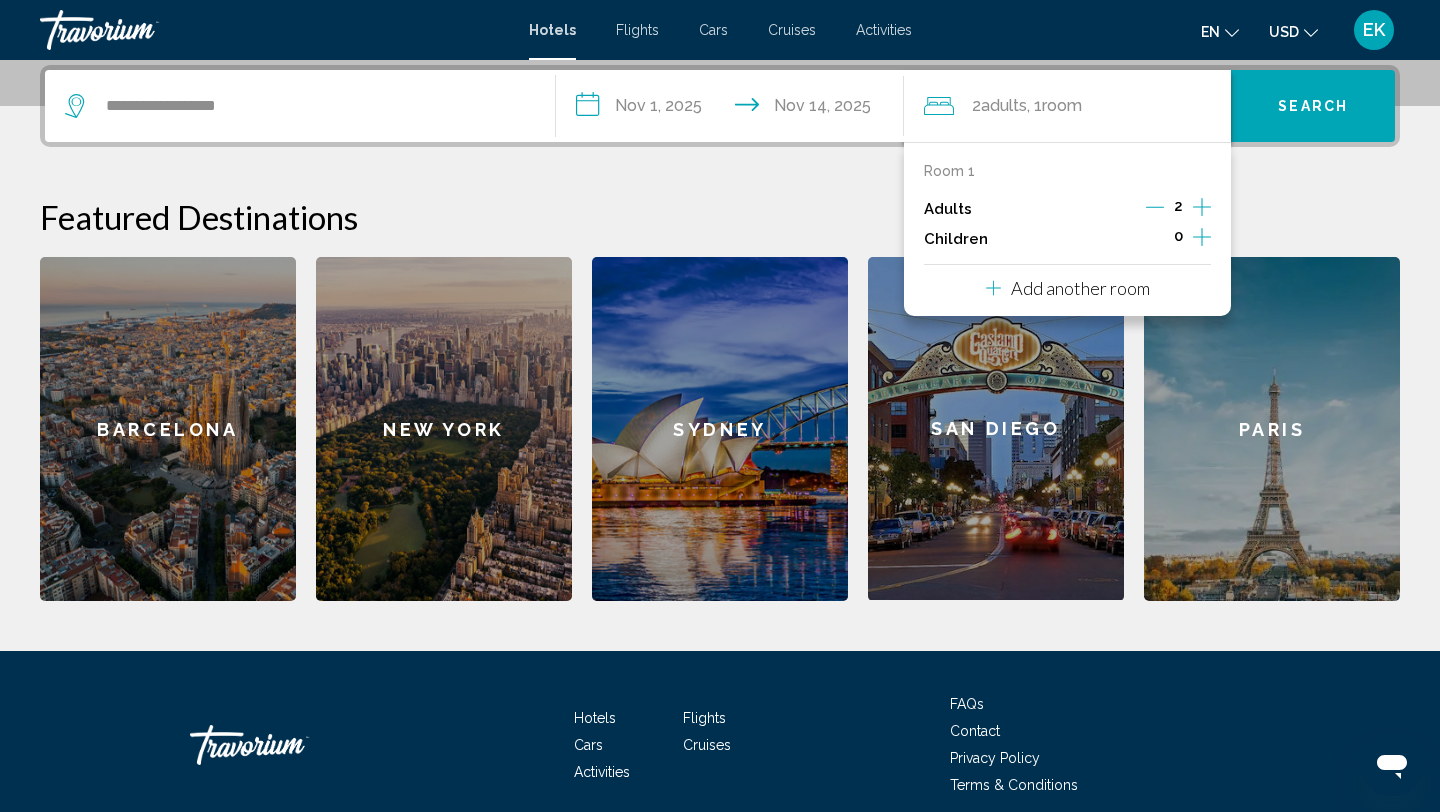 click 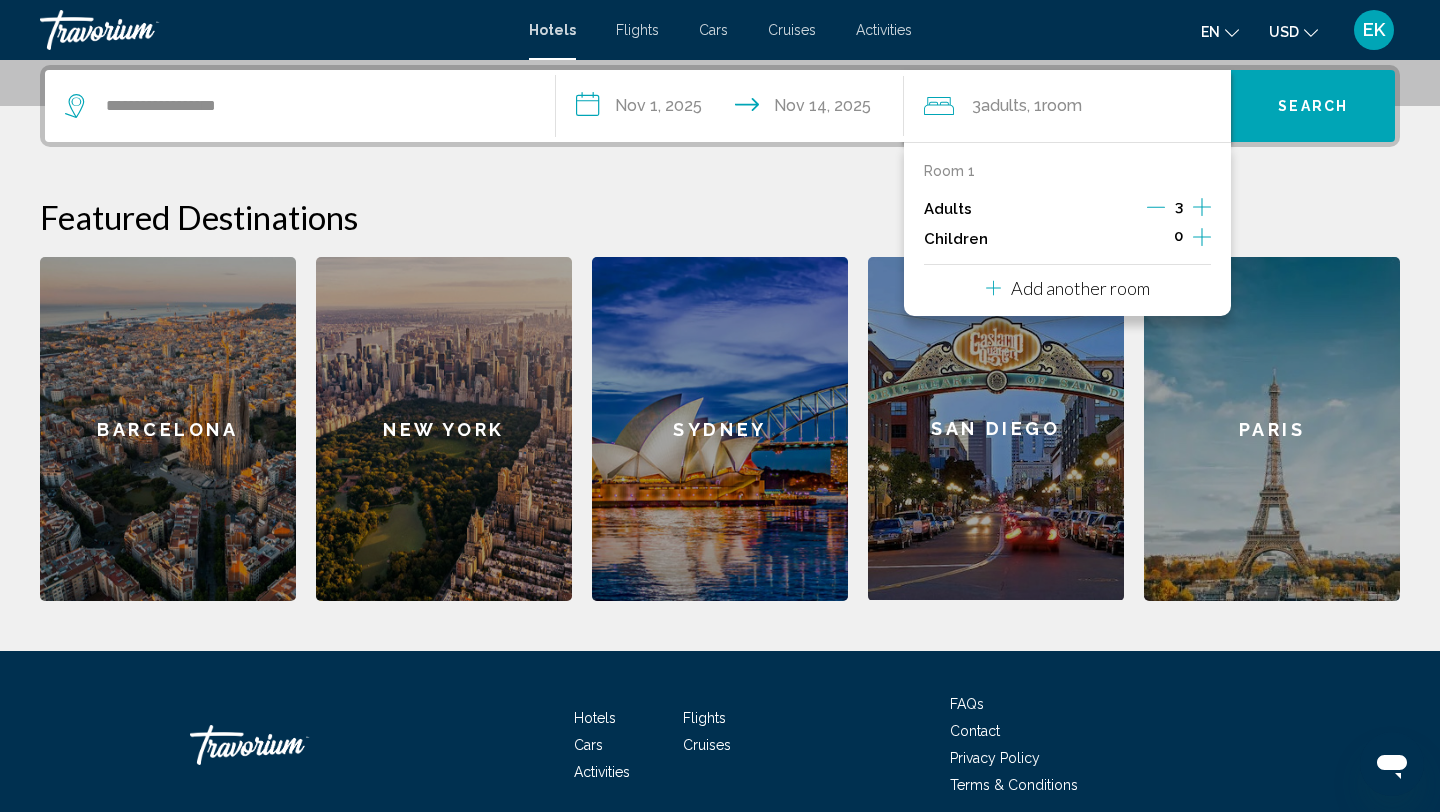 click 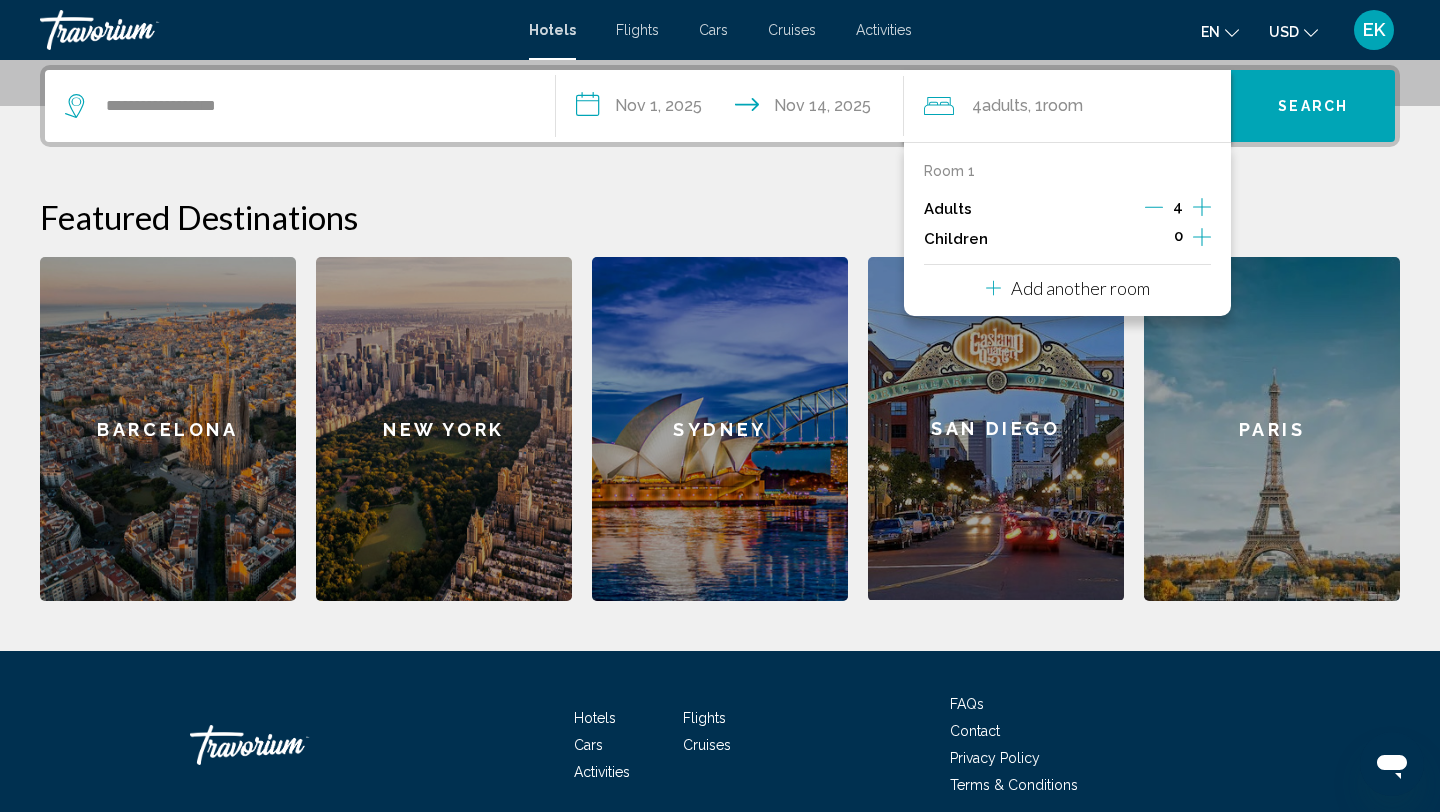 click on "Room 1" at bounding box center [949, 171] 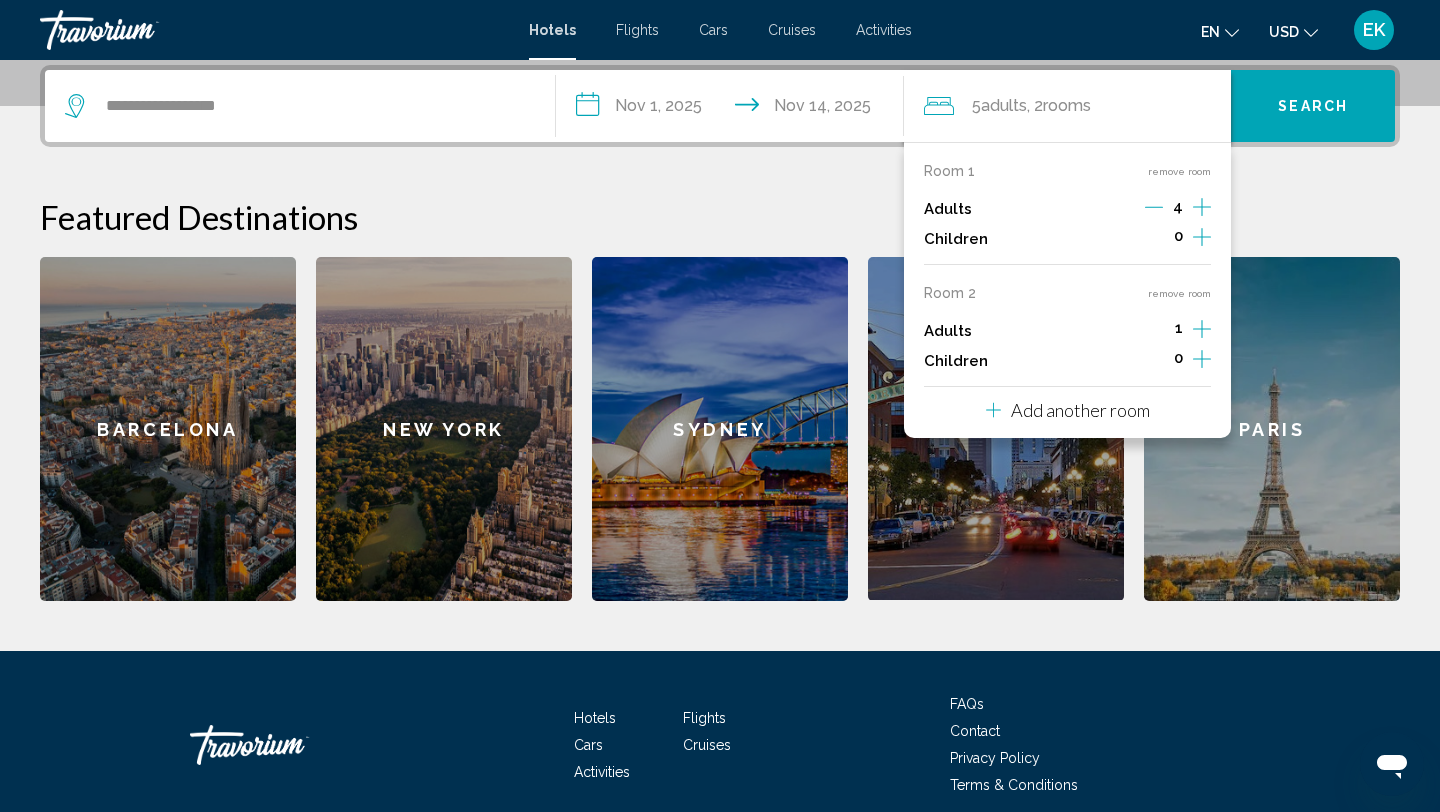 click 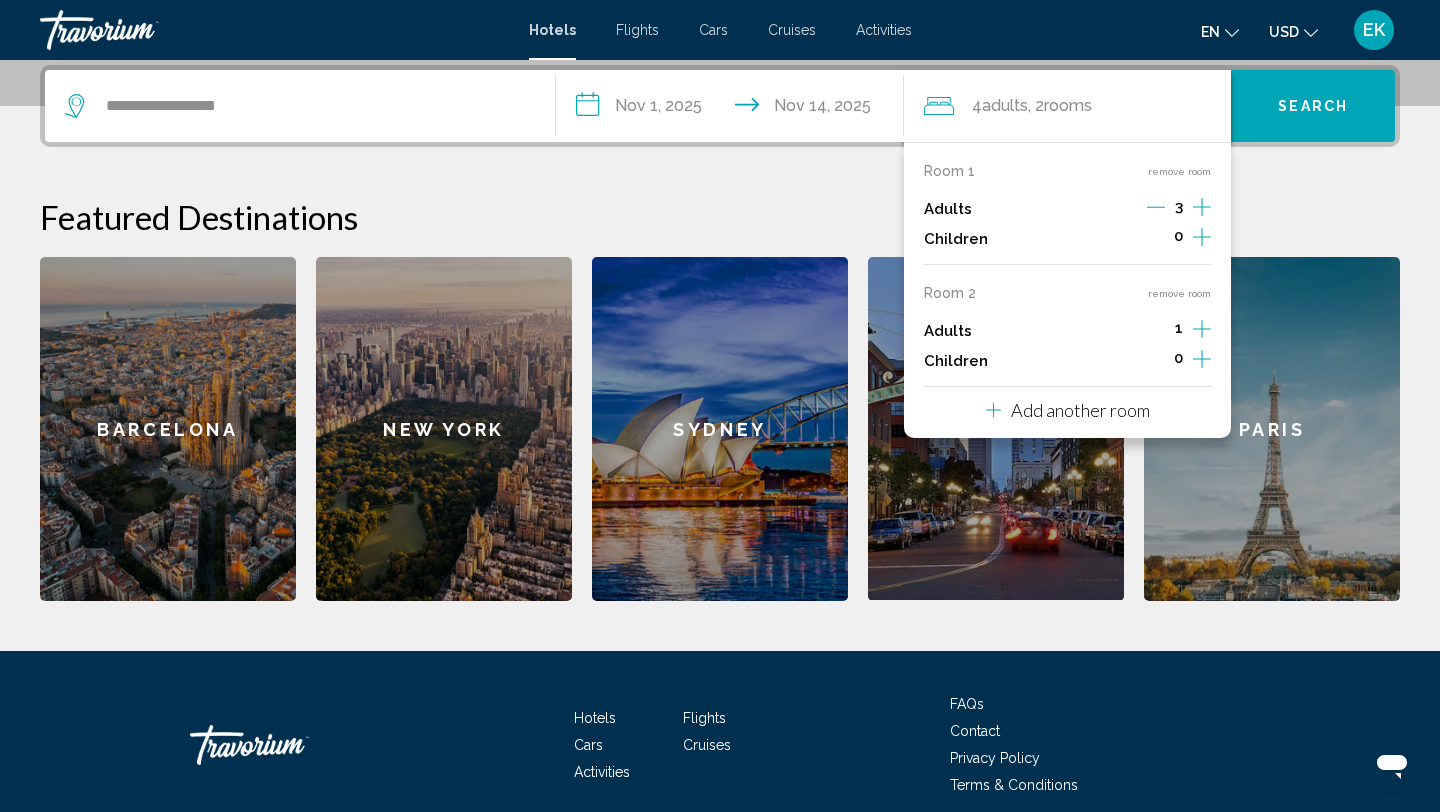 click 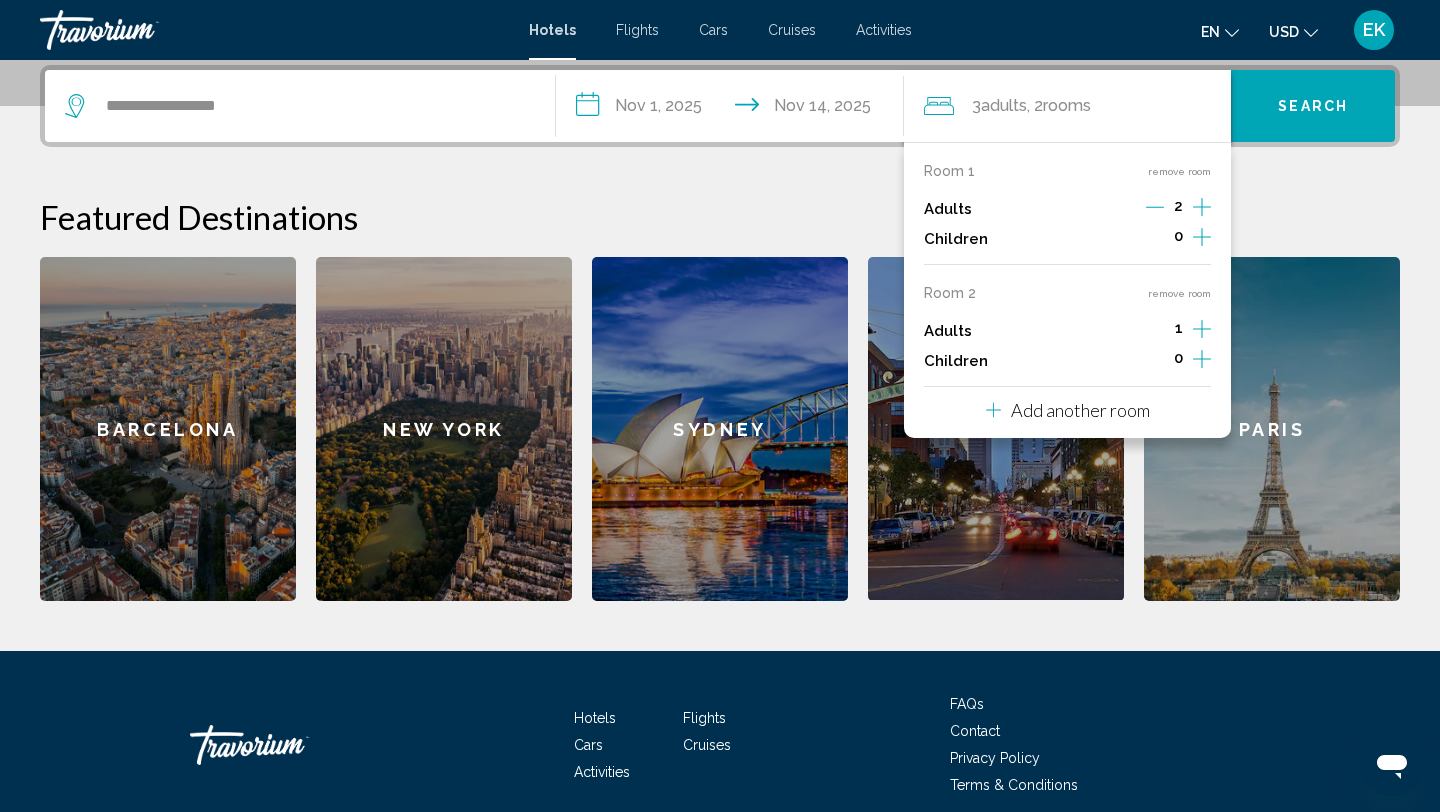 click 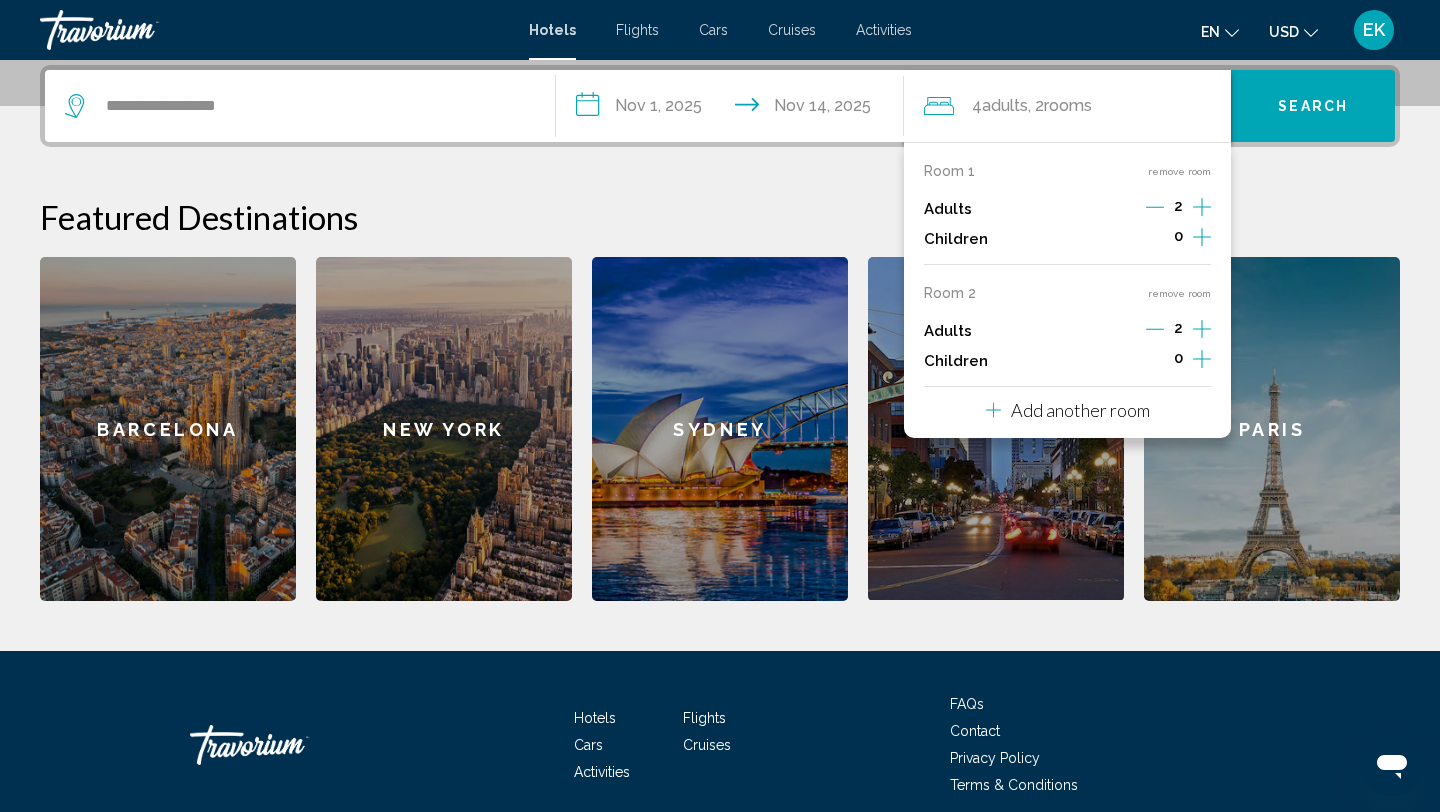 click on "Featured Destinations" at bounding box center [720, 217] 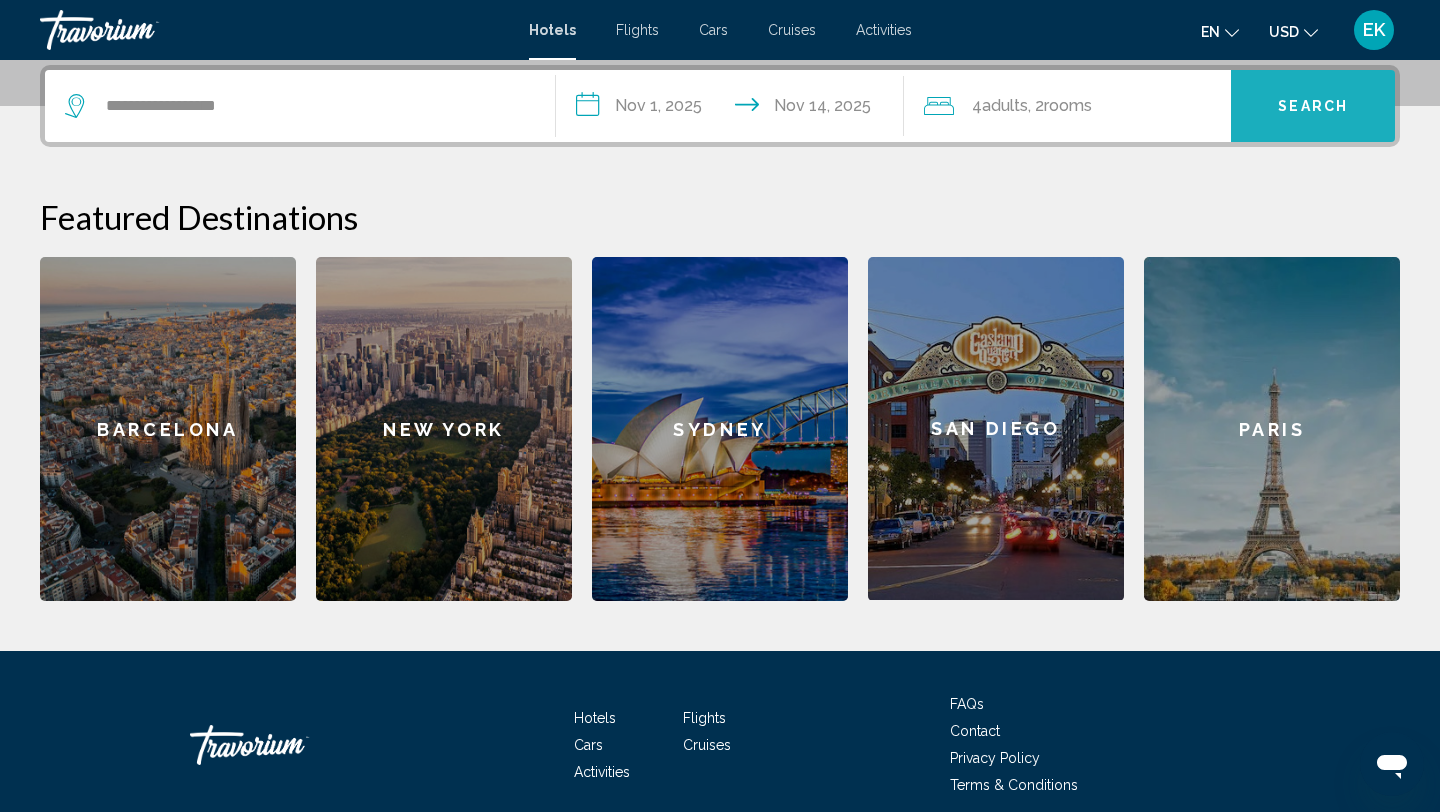 click on "Search" at bounding box center (1313, 106) 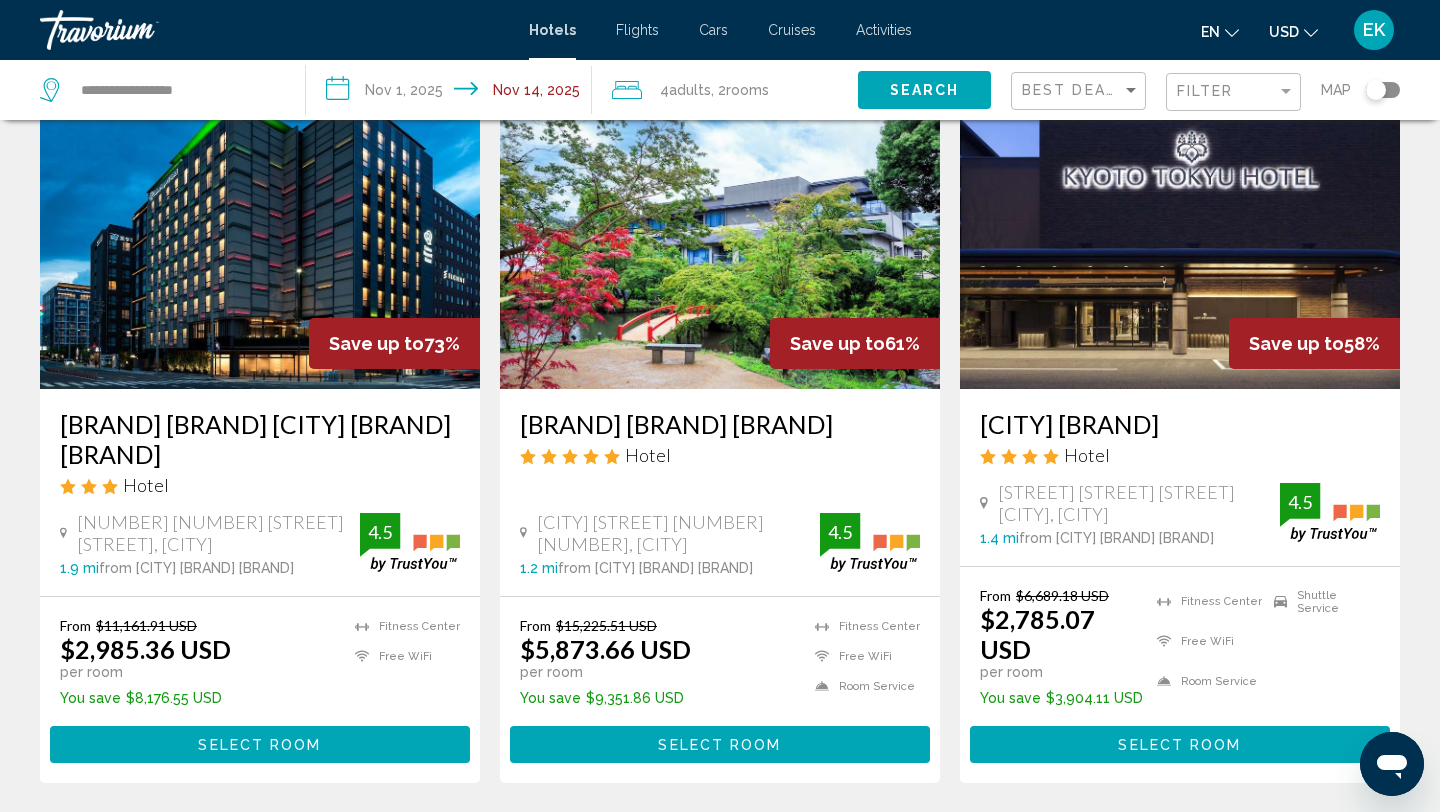 scroll, scrollTop: 0, scrollLeft: 0, axis: both 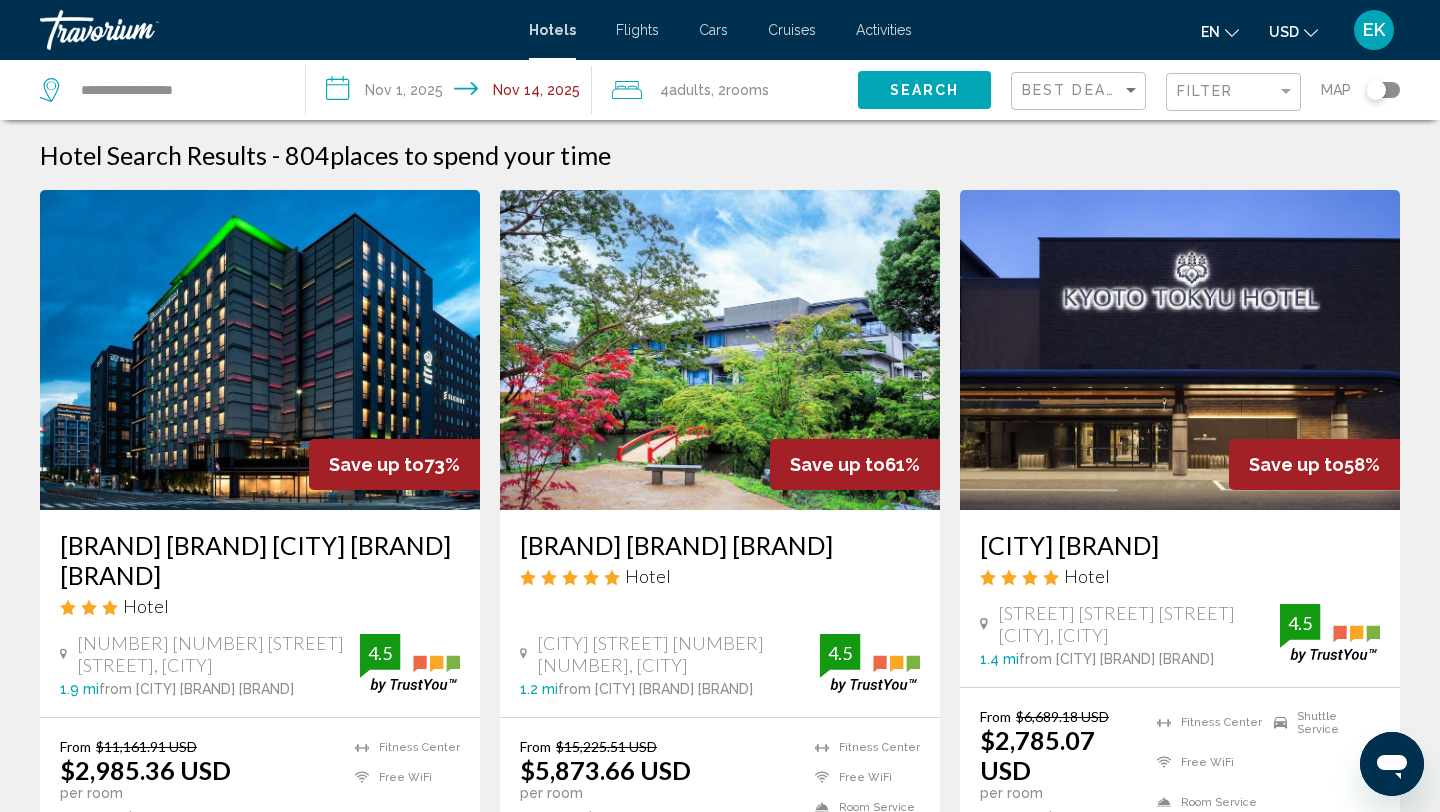 click on "**********" at bounding box center [453, 93] 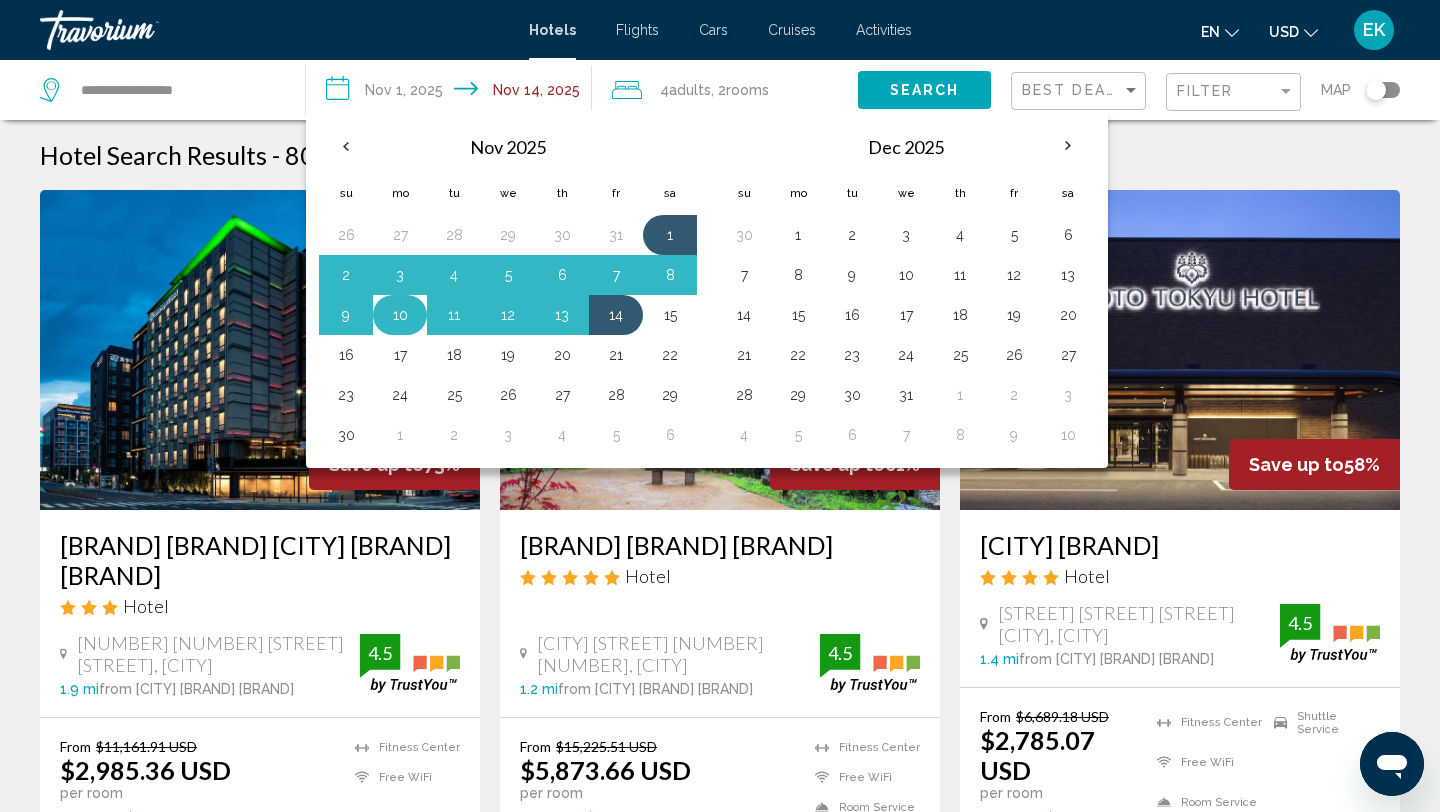 click on "10" at bounding box center (400, 315) 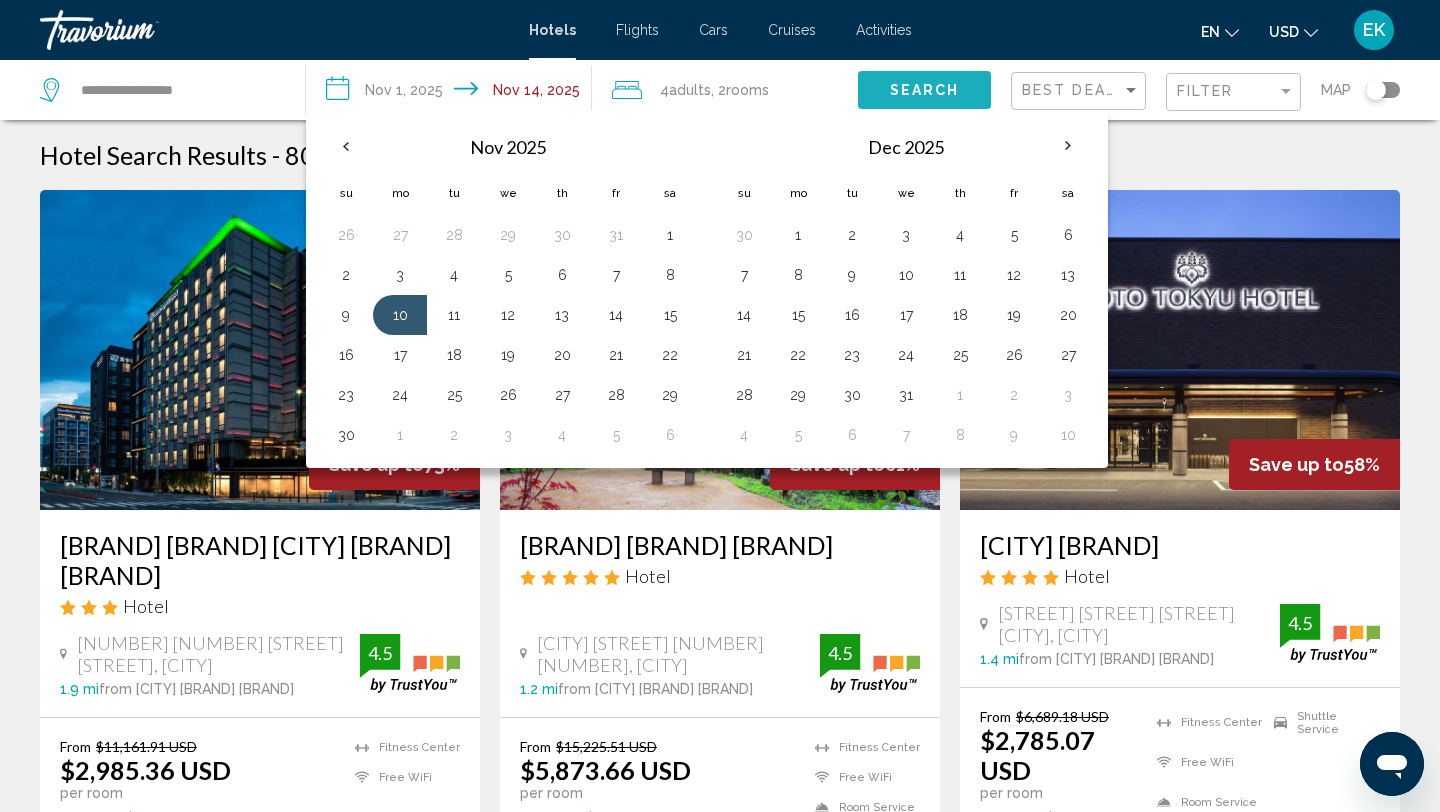 click on "Search" 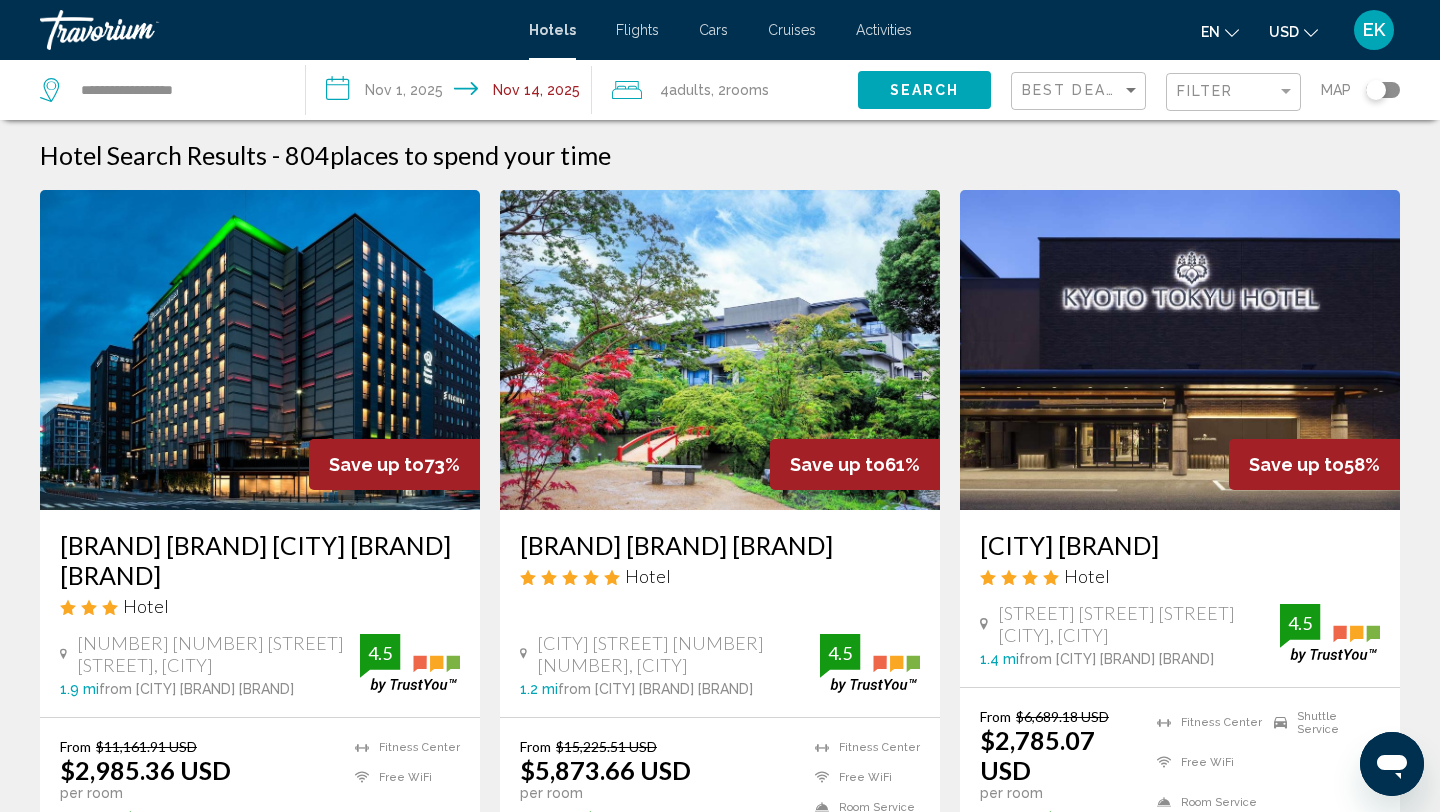 click on "**********" at bounding box center (453, 93) 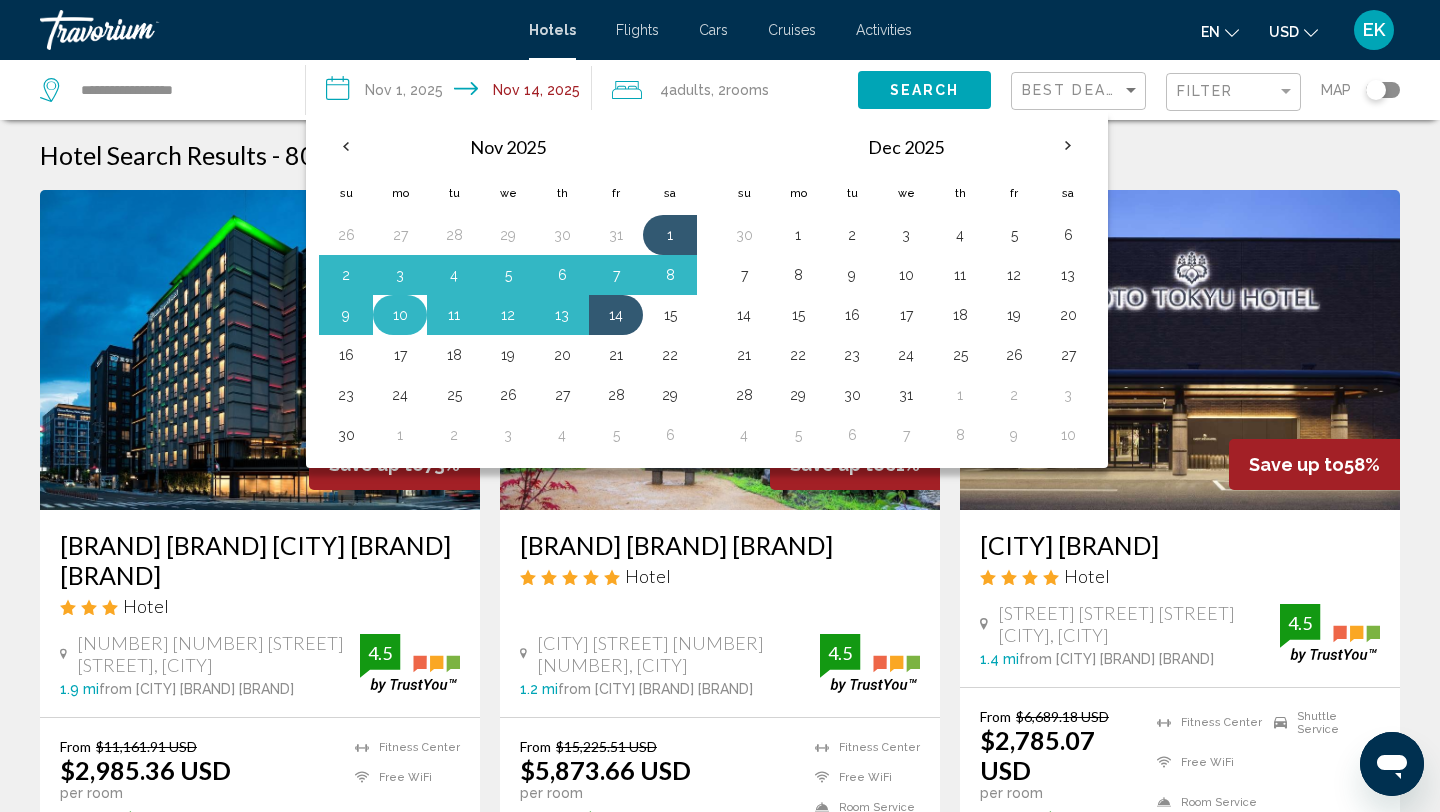 click on "10" at bounding box center (400, 315) 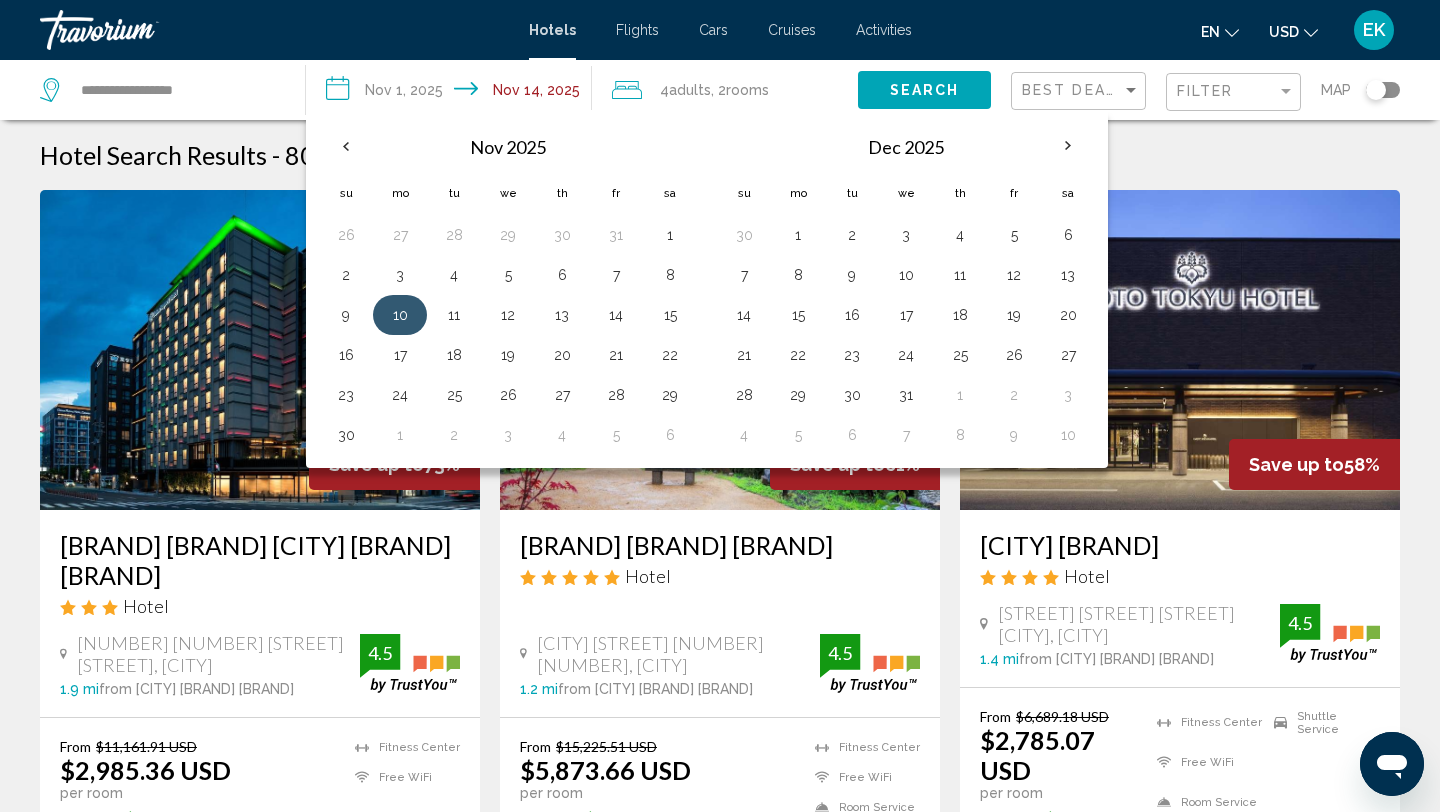click on "10" at bounding box center (400, 315) 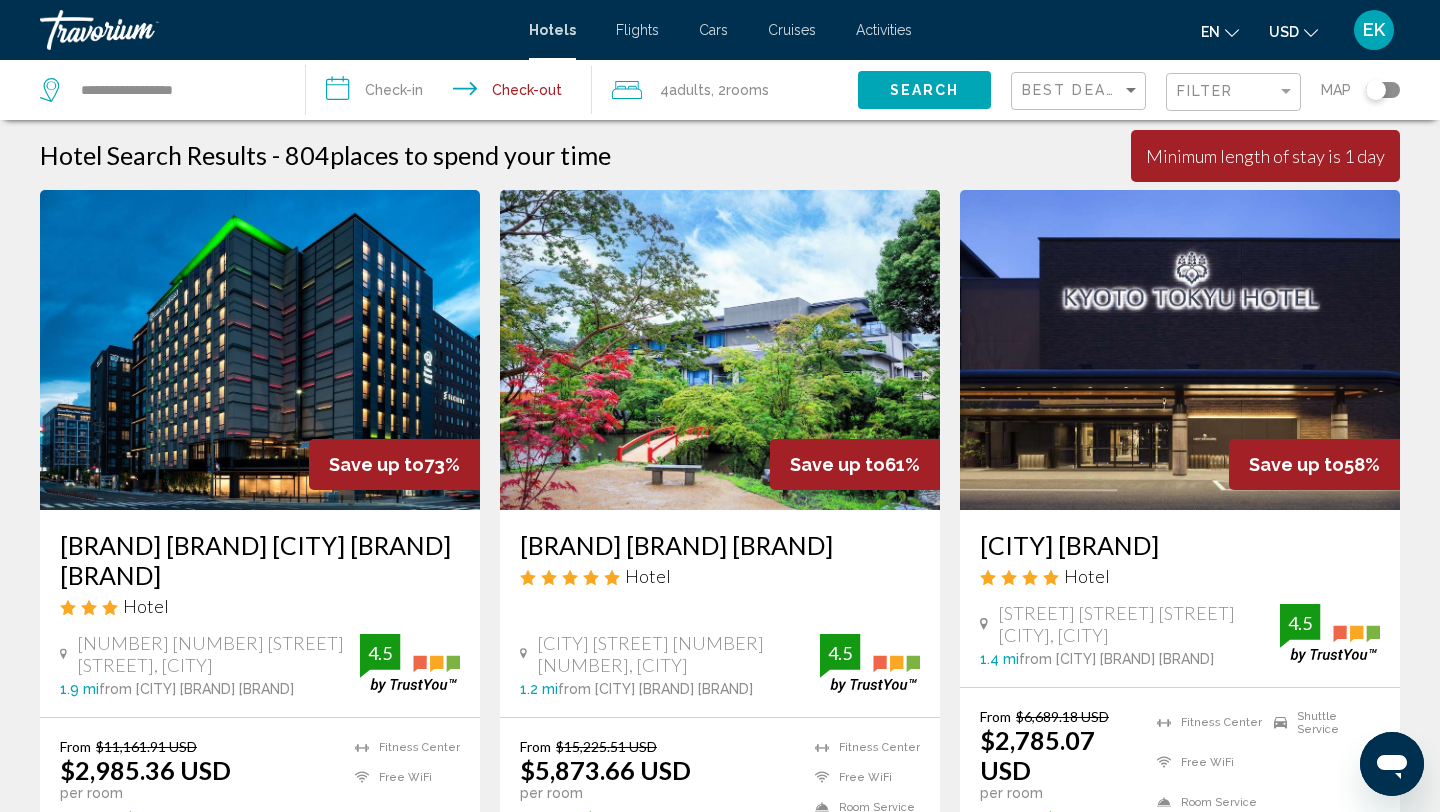 click on "**********" at bounding box center (453, 93) 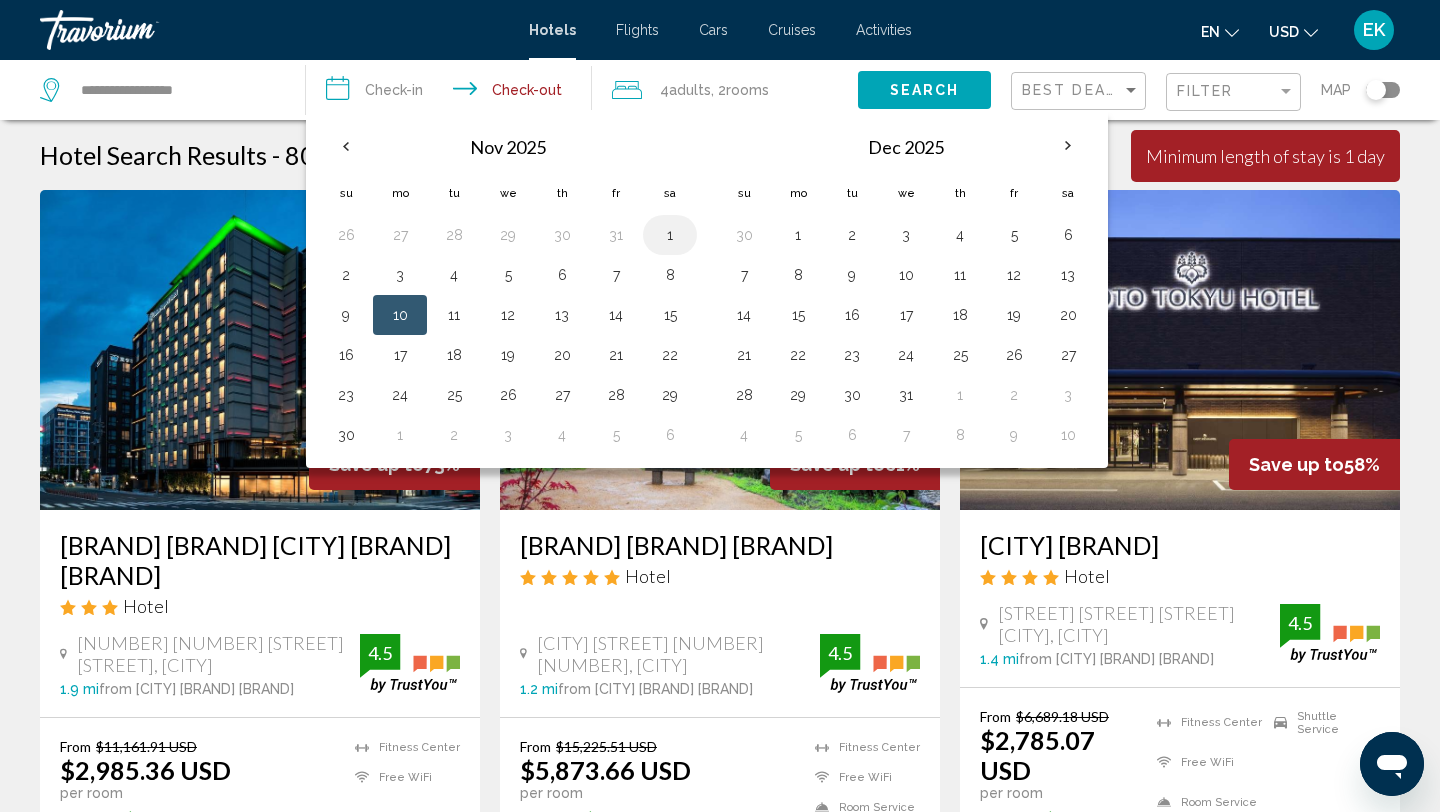 click on "1" at bounding box center (670, 235) 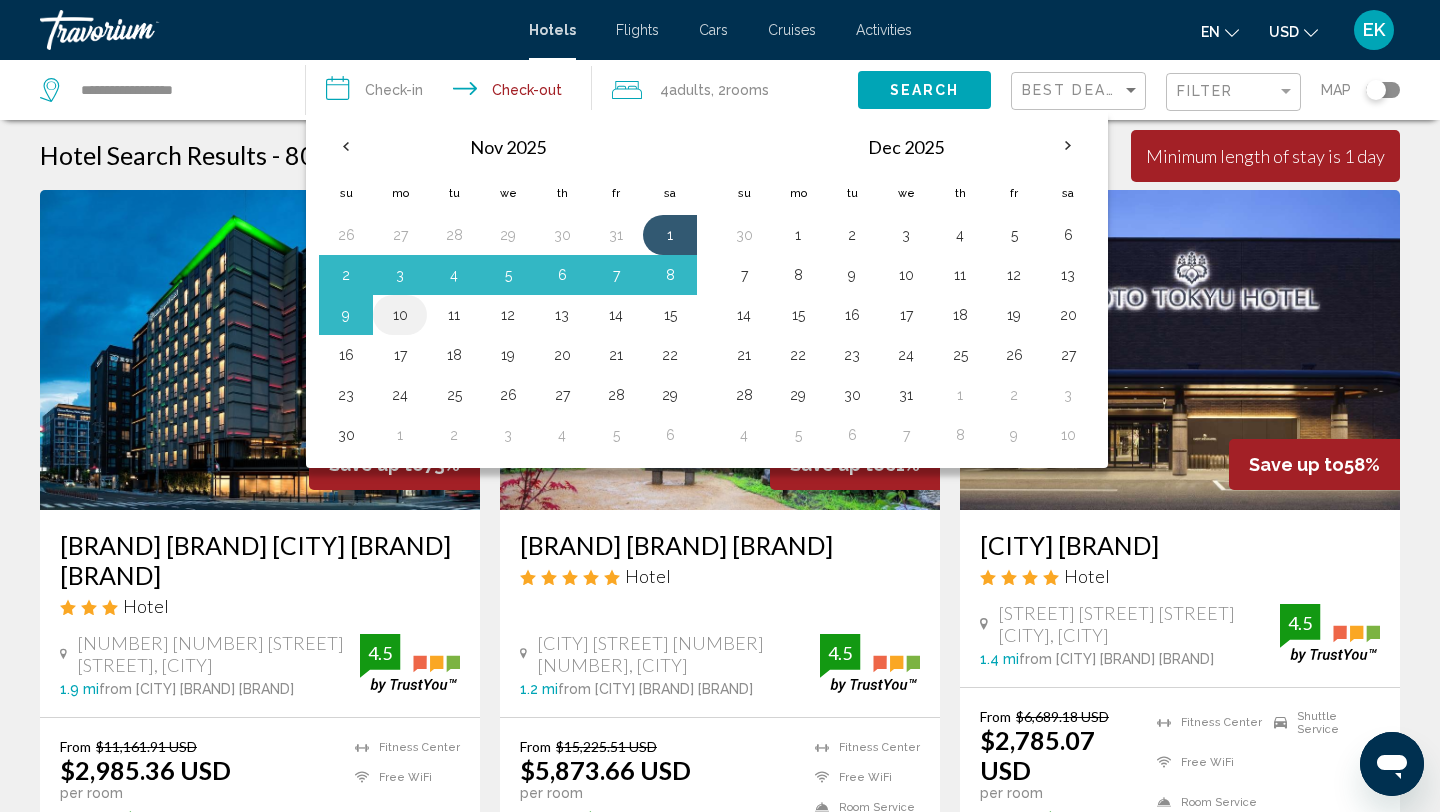 click on "10" at bounding box center [400, 315] 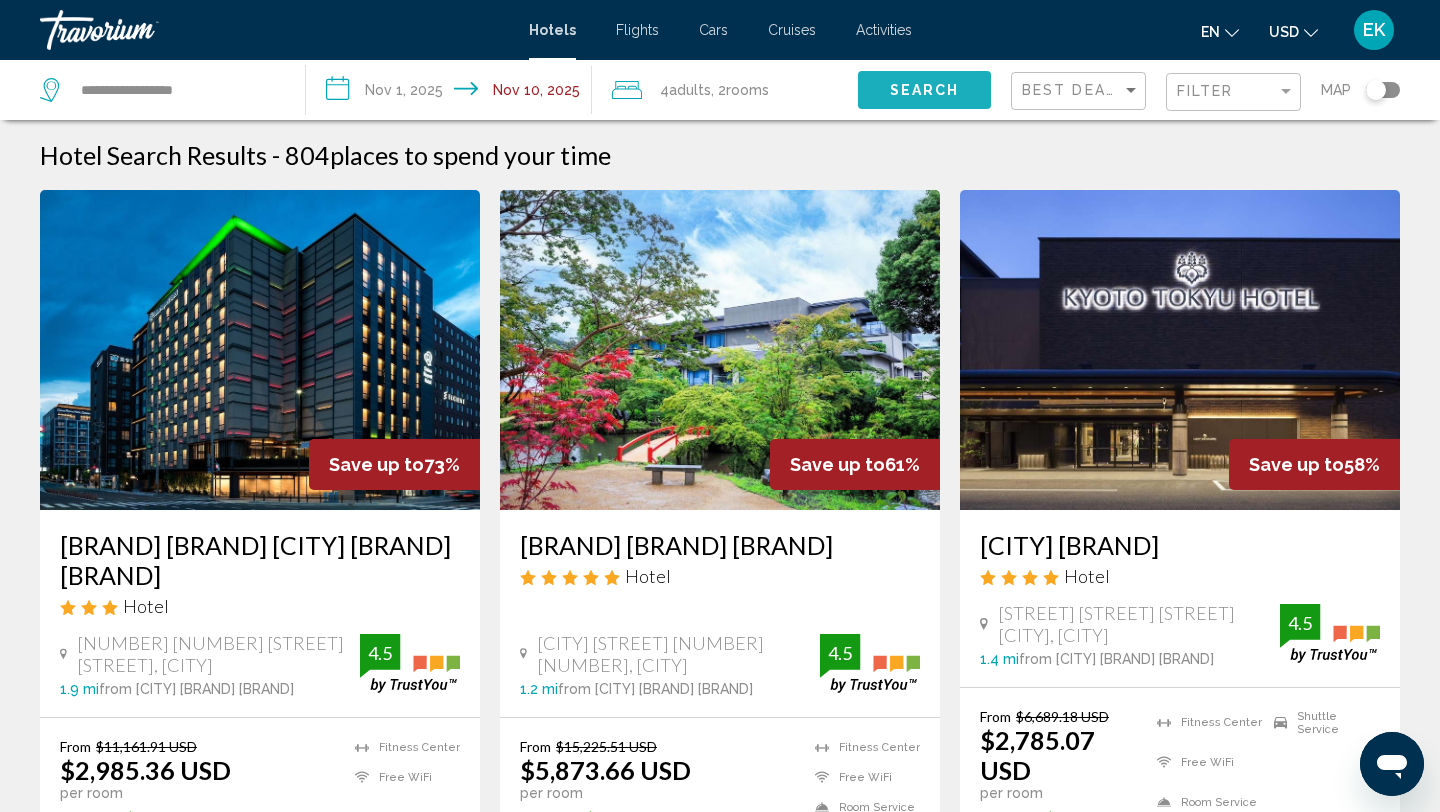 click on "Search" 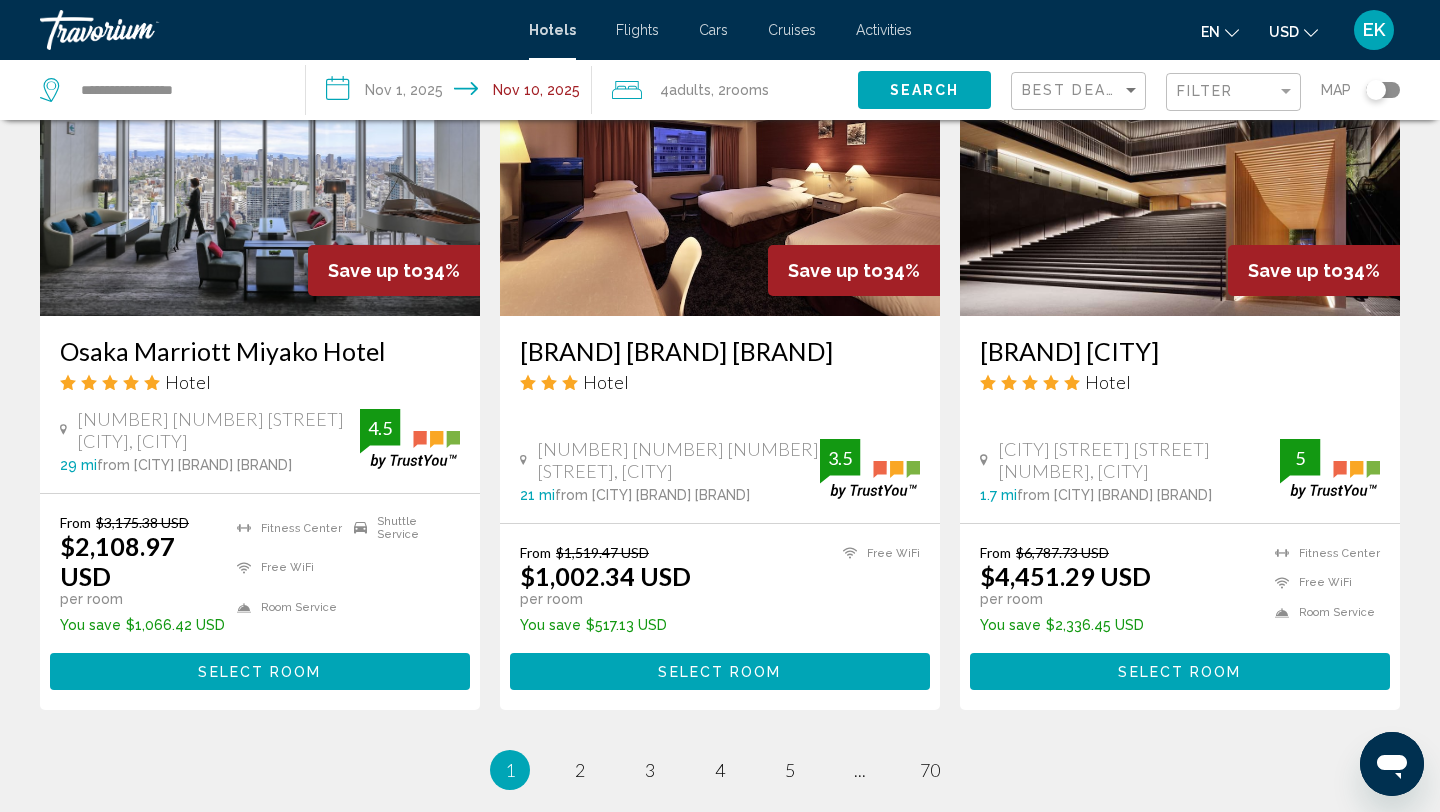scroll, scrollTop: 2445, scrollLeft: 0, axis: vertical 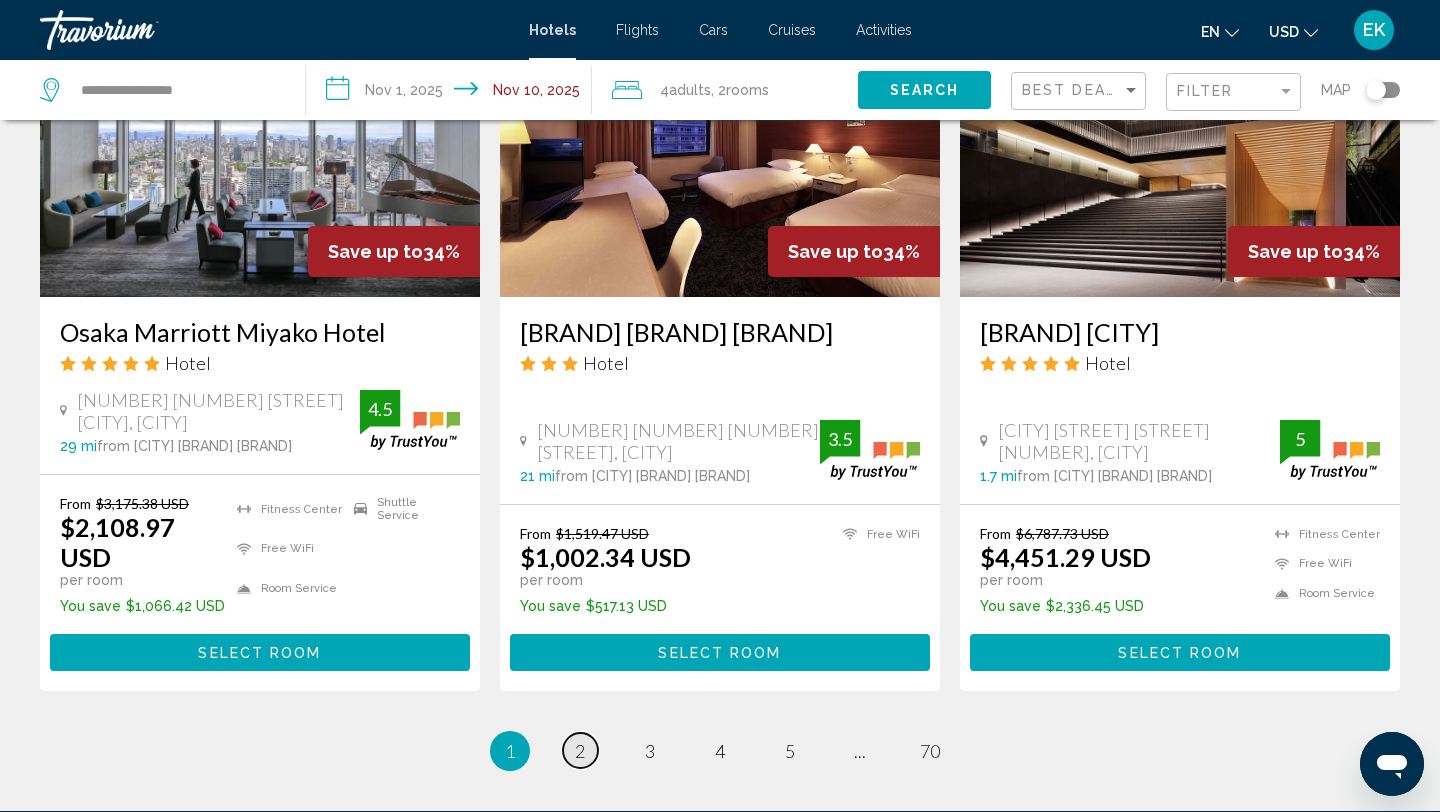 click on "page  2" at bounding box center [580, 750] 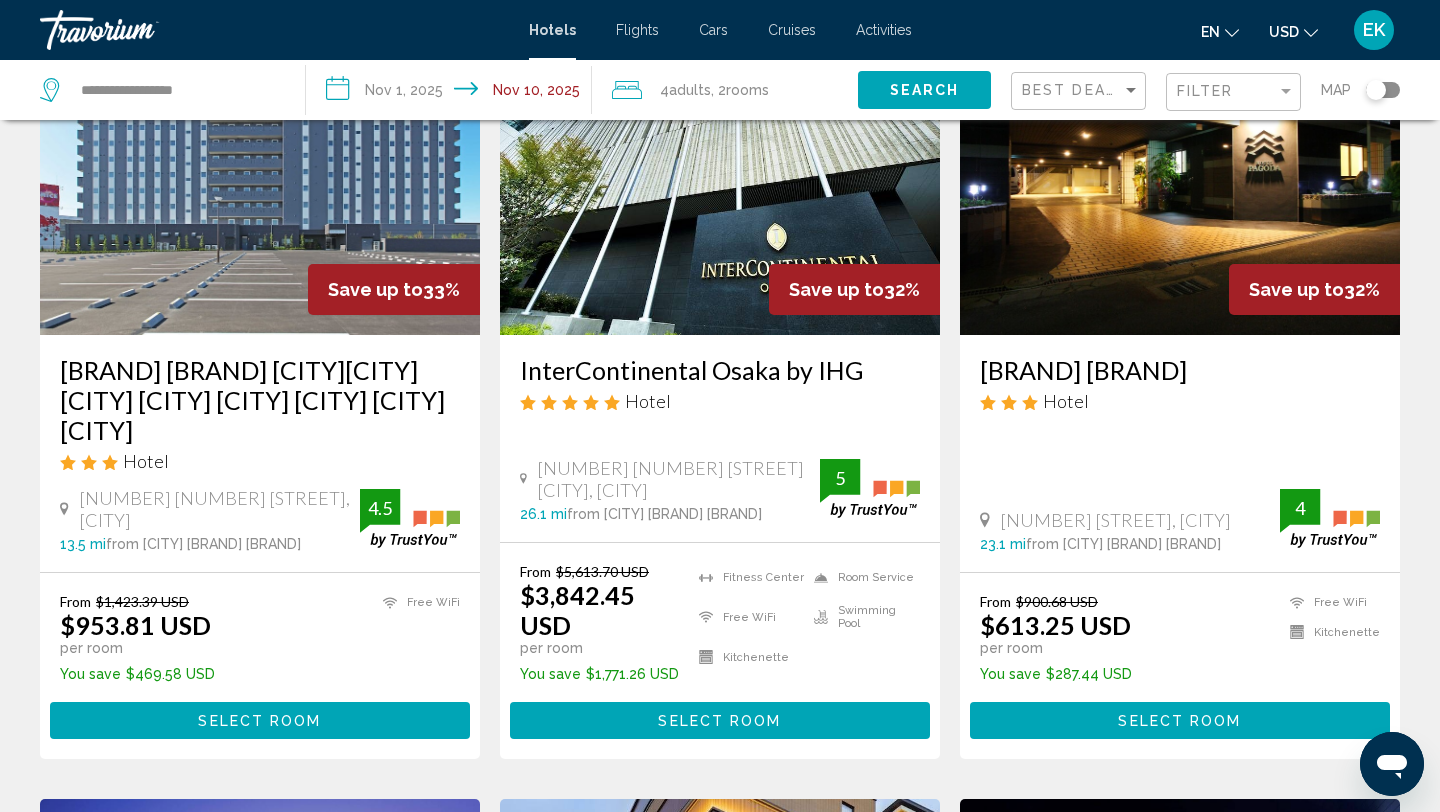 scroll, scrollTop: 0, scrollLeft: 0, axis: both 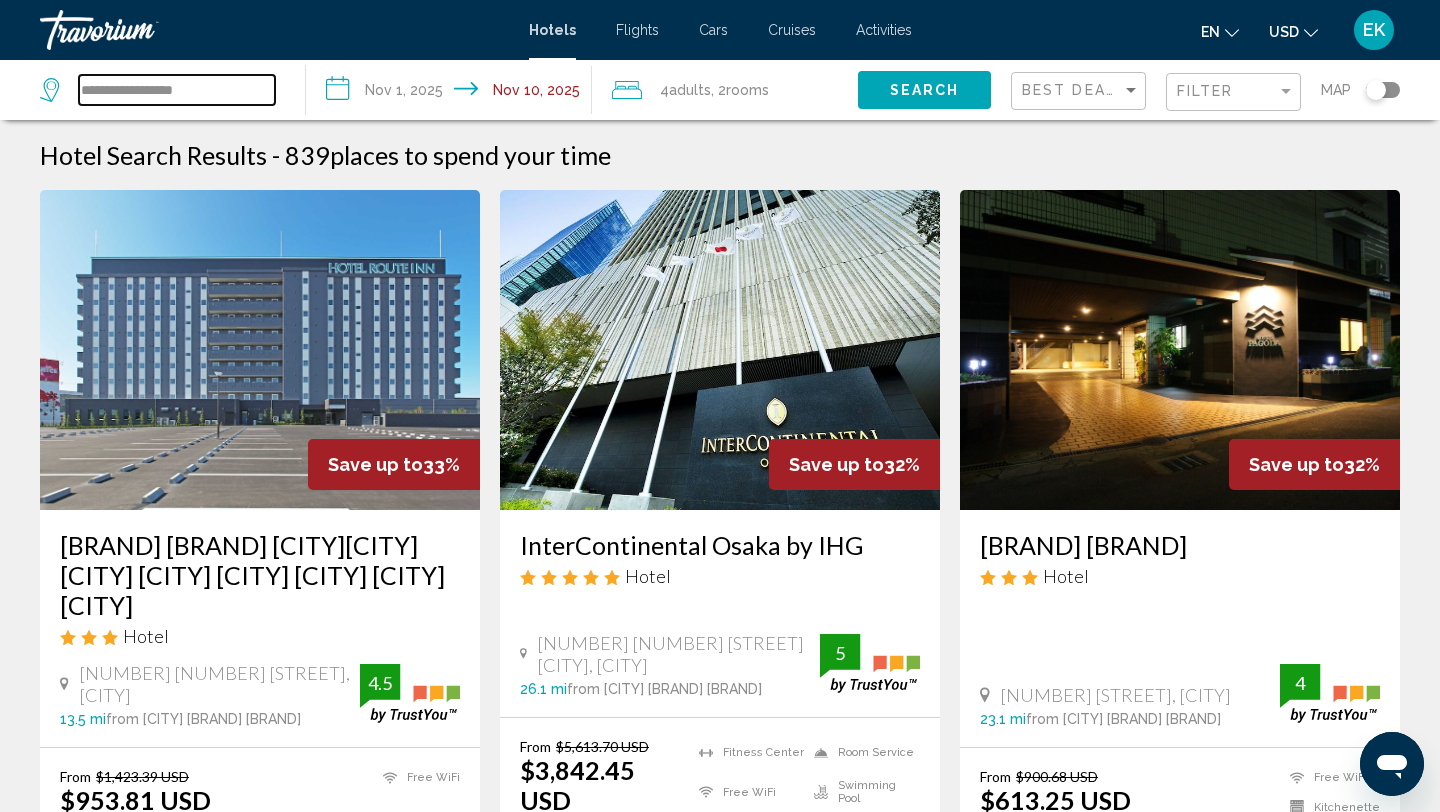 click on "**********" at bounding box center (177, 90) 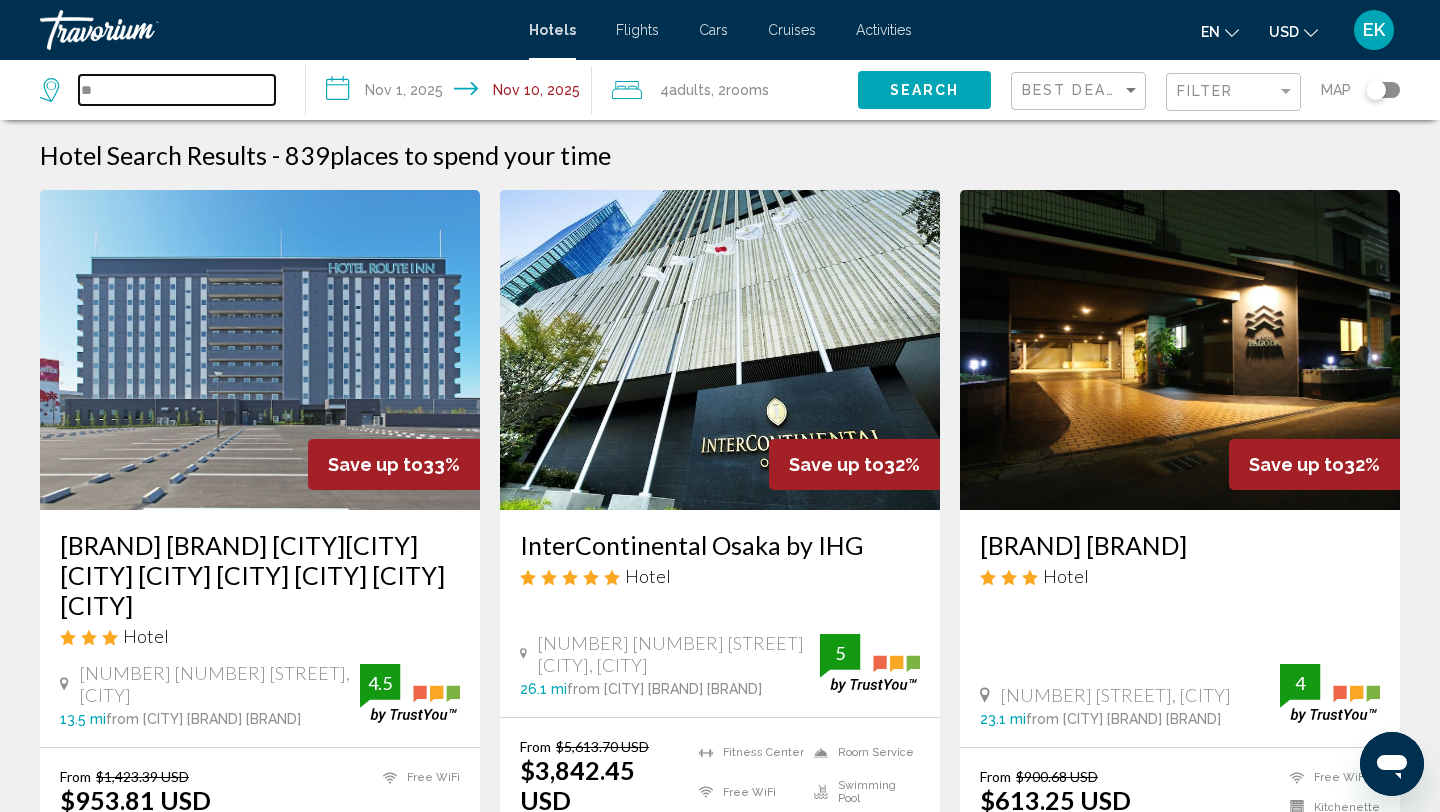 type on "*" 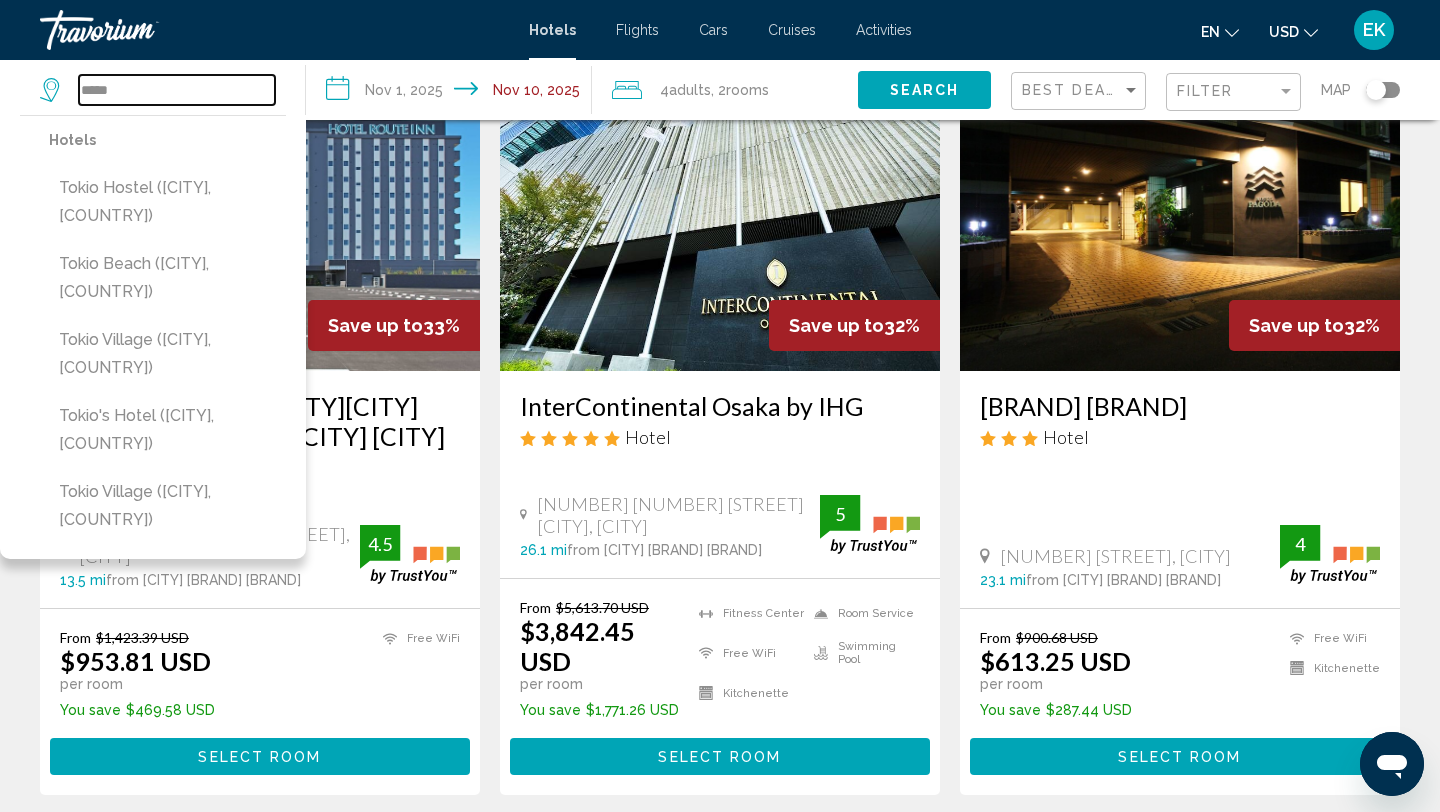 scroll, scrollTop: 0, scrollLeft: 0, axis: both 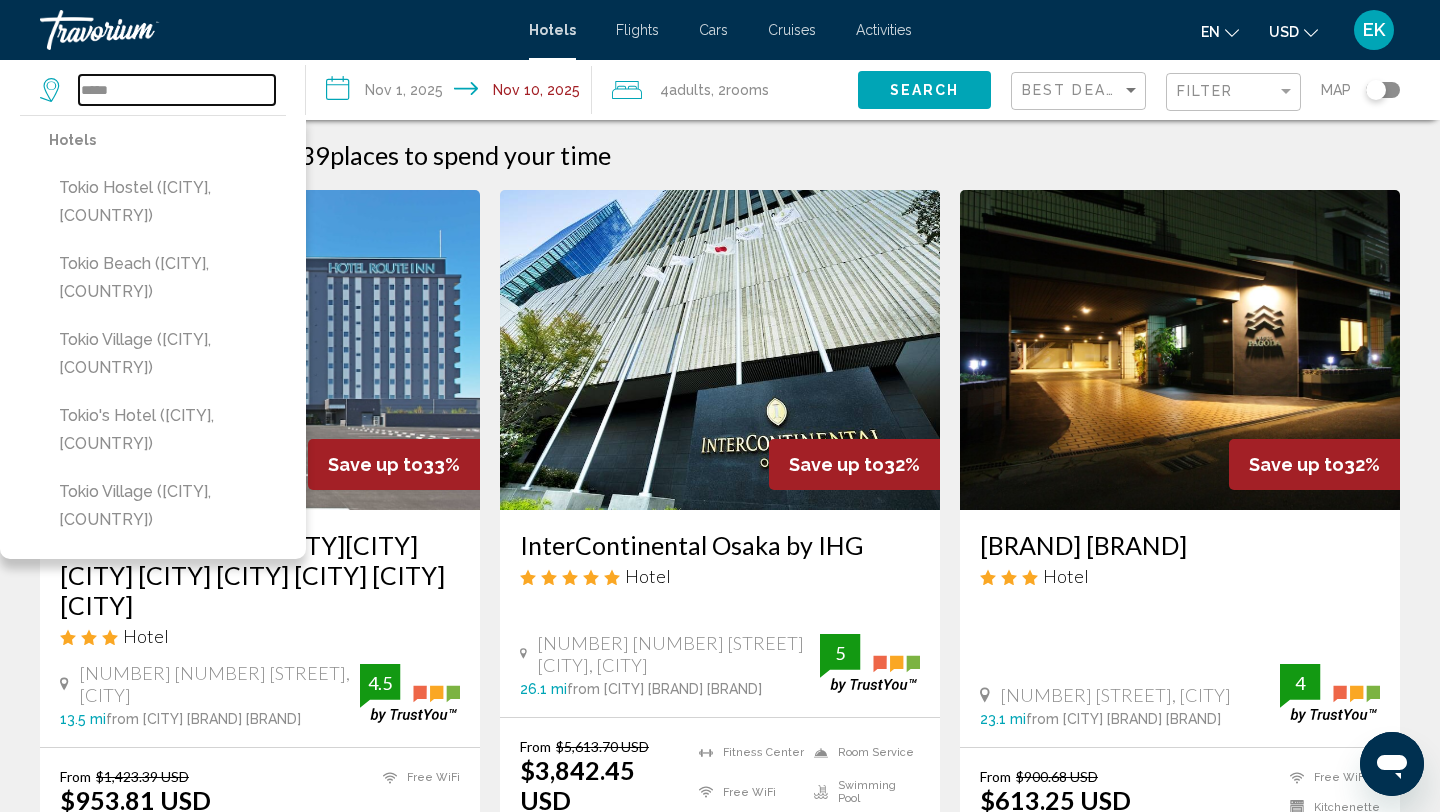 click on "*****" at bounding box center (177, 90) 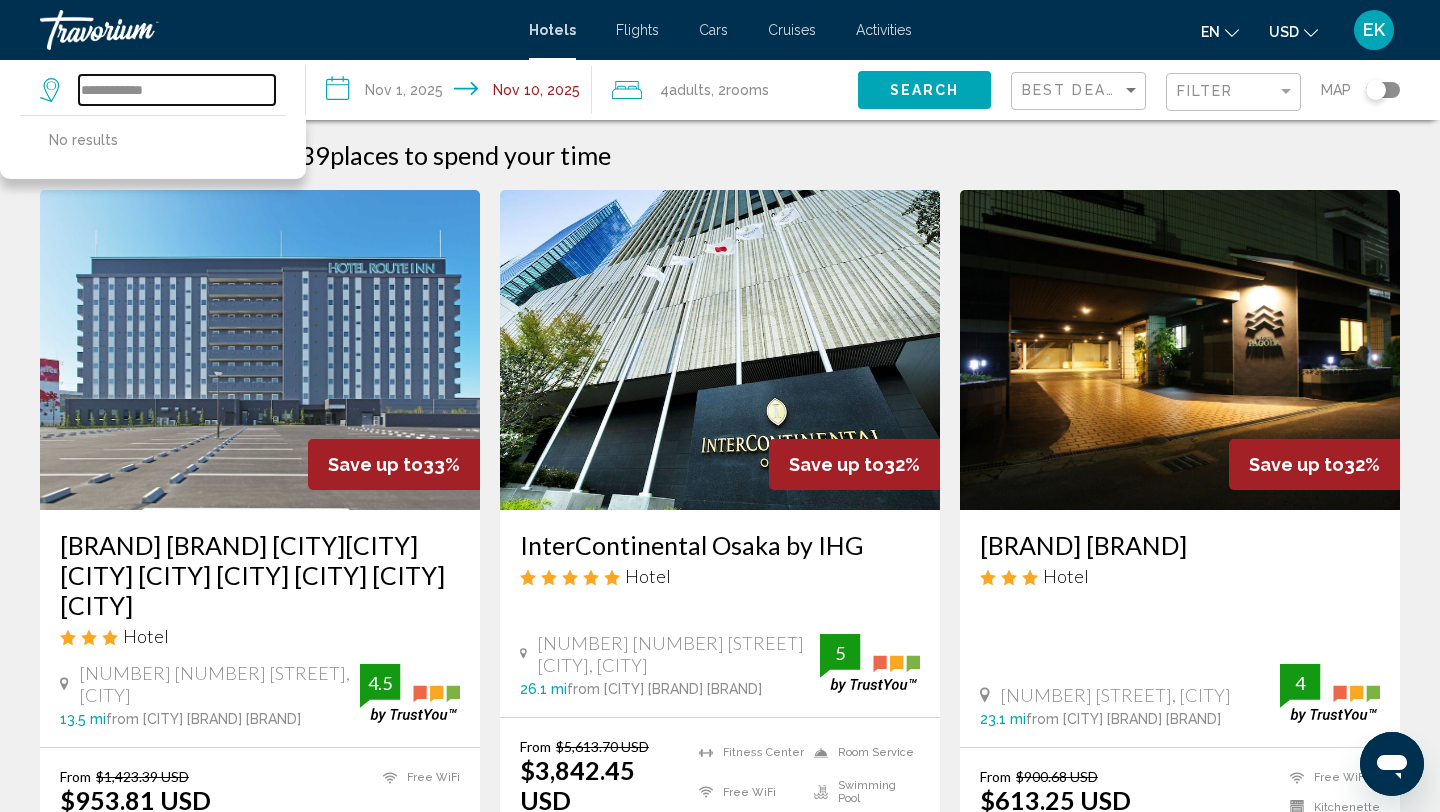 type on "**********" 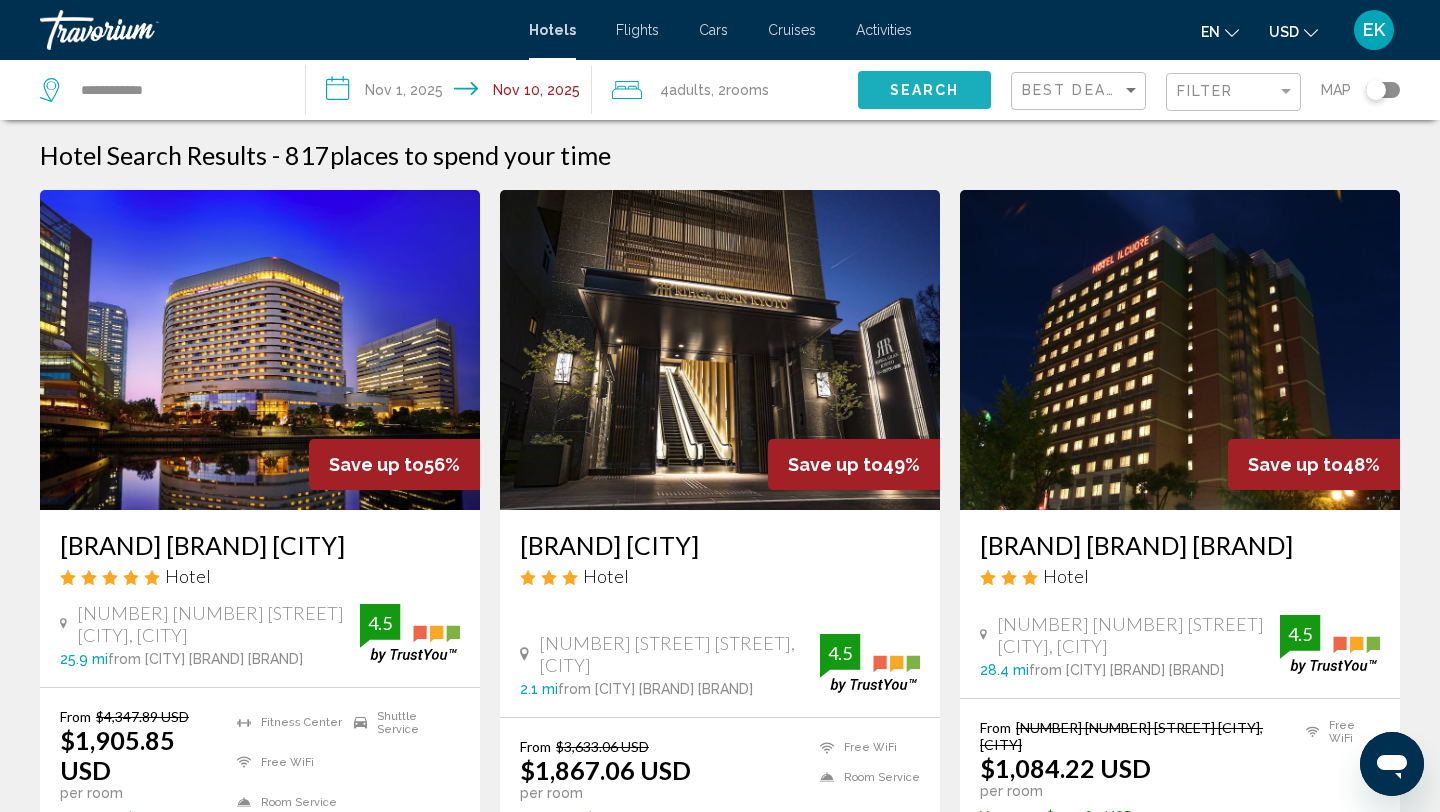 click on "Search" 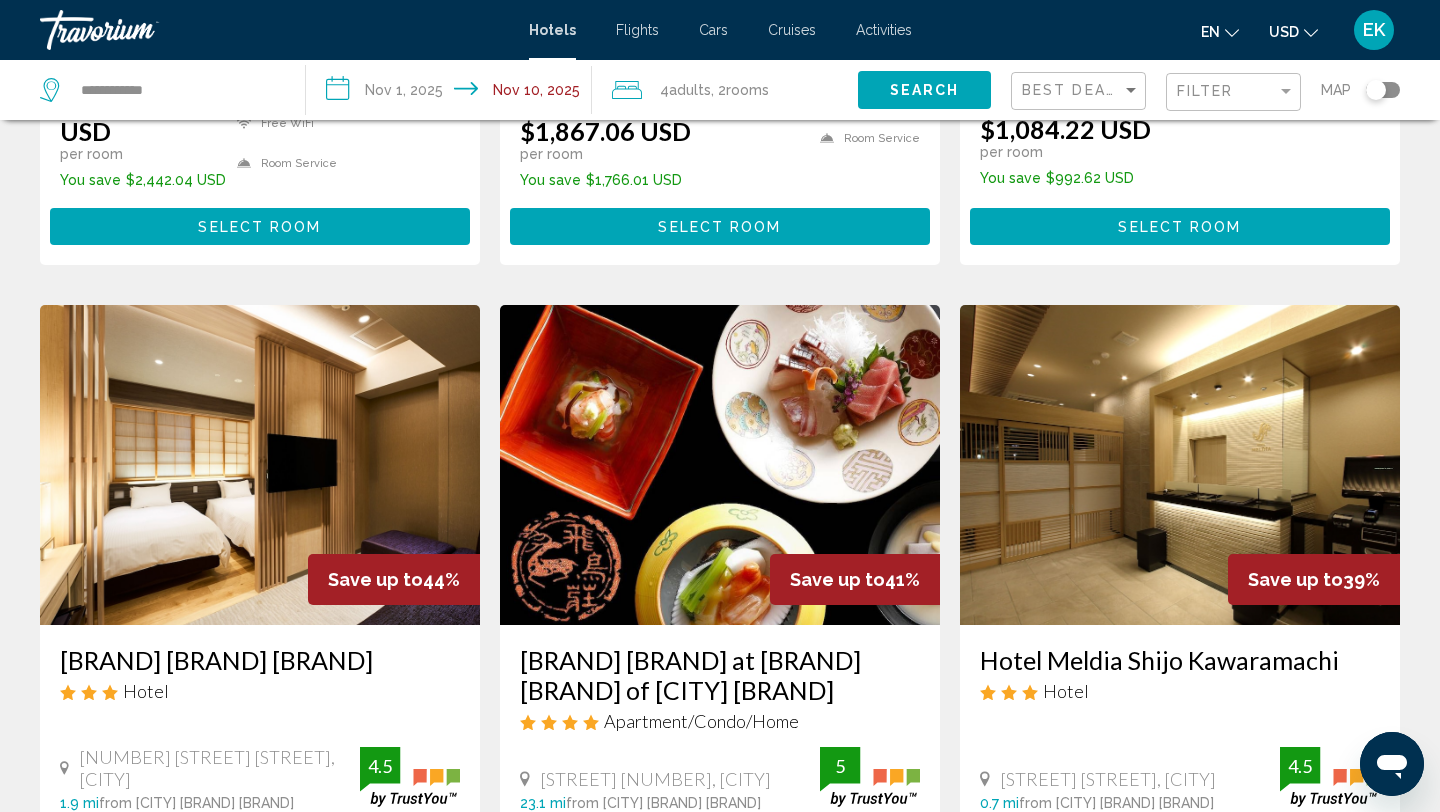 scroll, scrollTop: 0, scrollLeft: 0, axis: both 